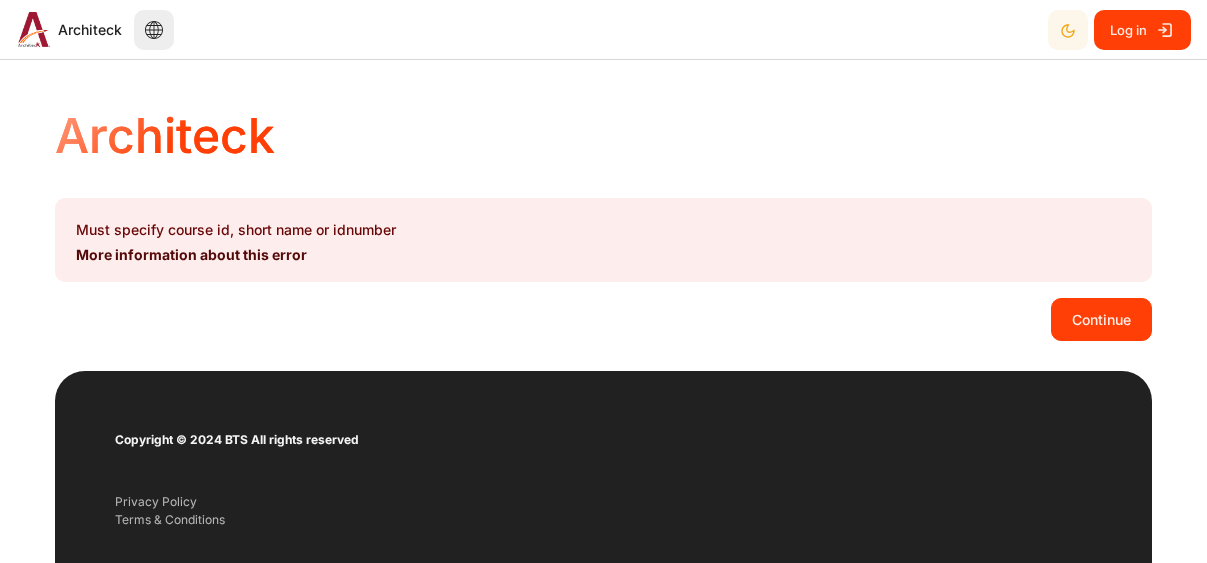 scroll, scrollTop: 0, scrollLeft: 0, axis: both 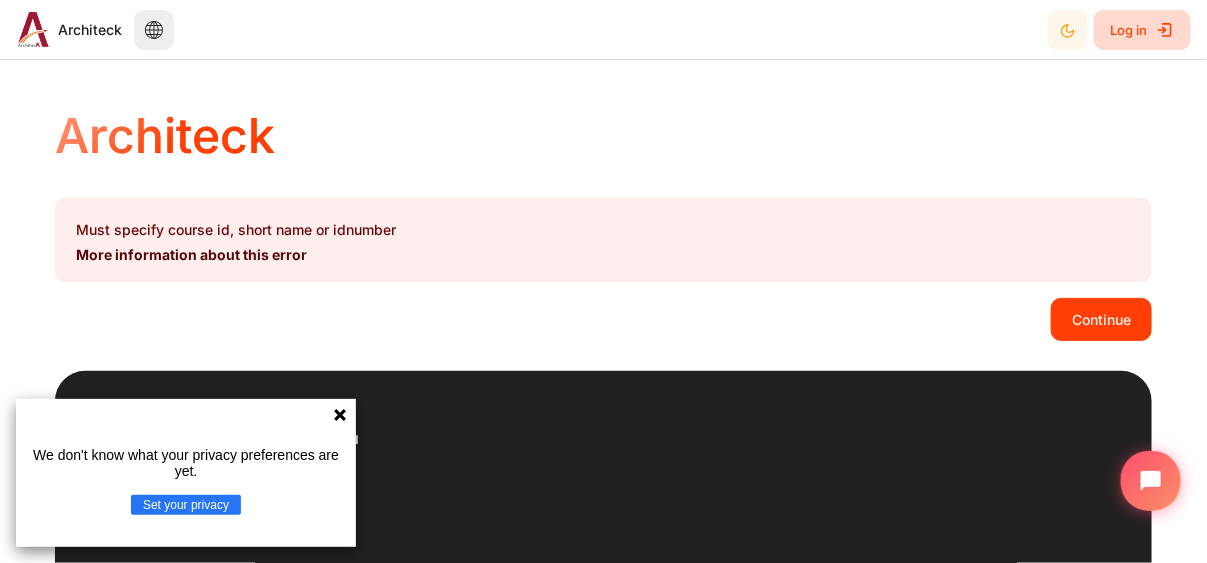 click on "Log in" at bounding box center [1142, 30] 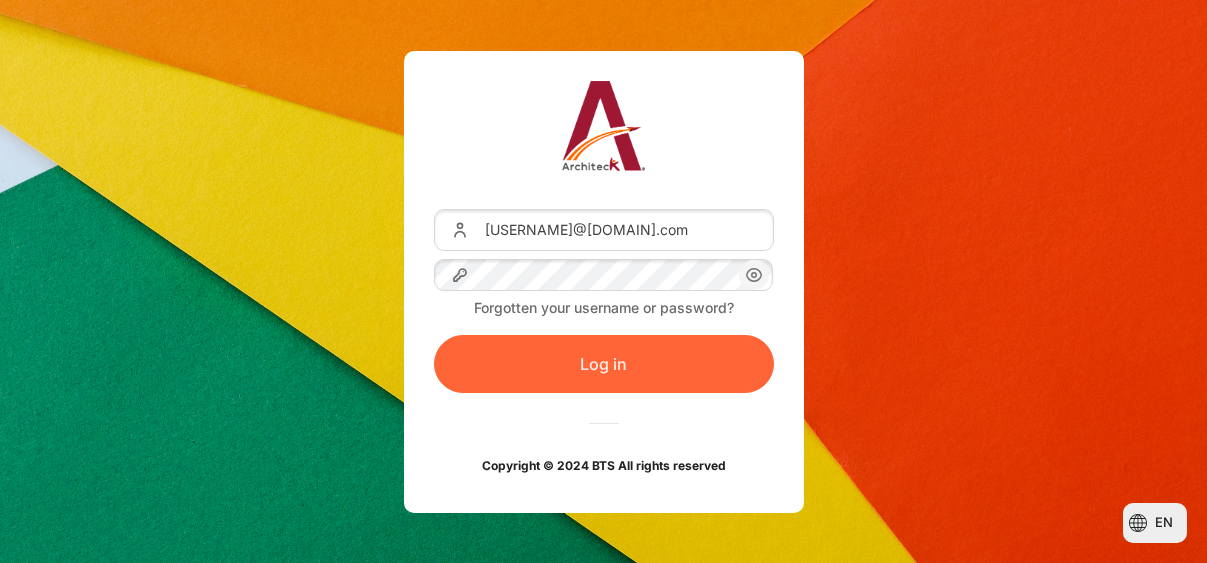 scroll, scrollTop: 0, scrollLeft: 0, axis: both 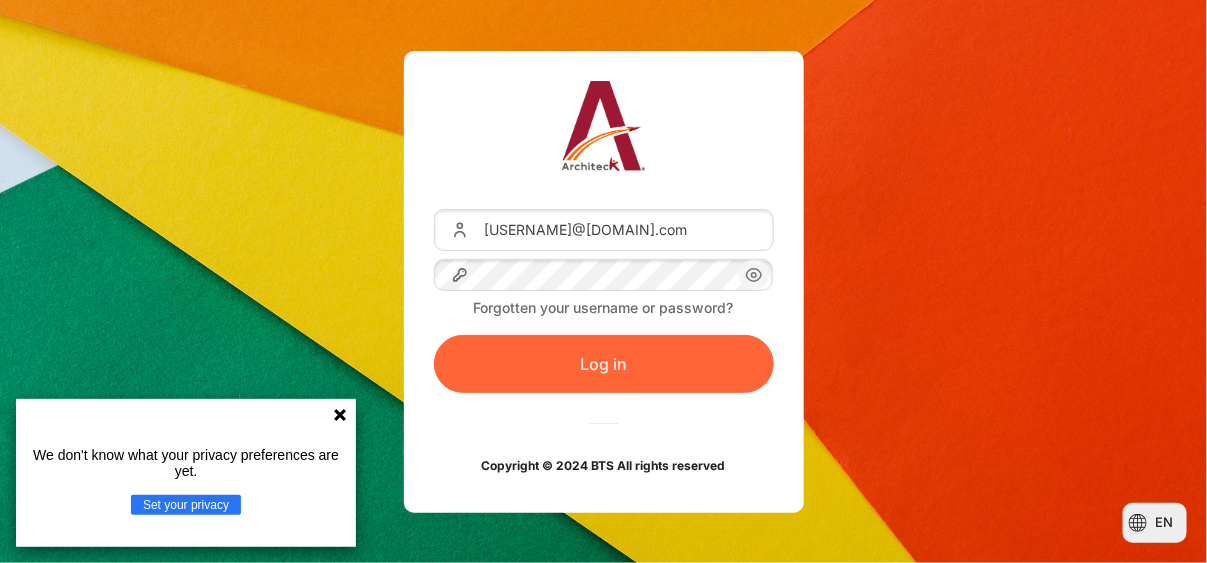 click on "Log in" at bounding box center [604, 364] 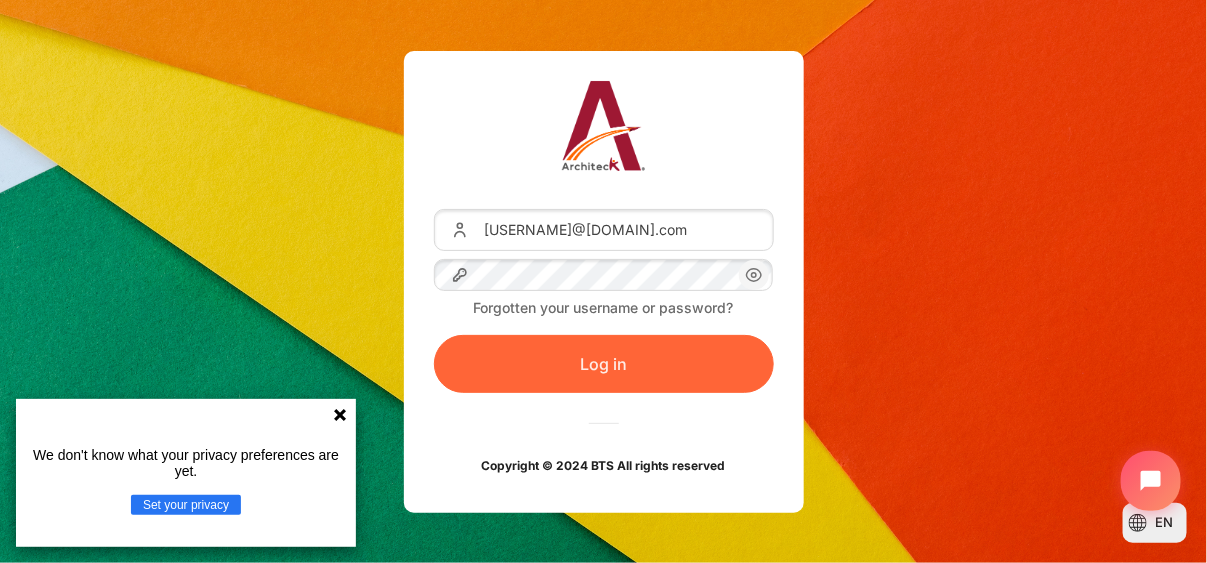 scroll, scrollTop: 0, scrollLeft: 0, axis: both 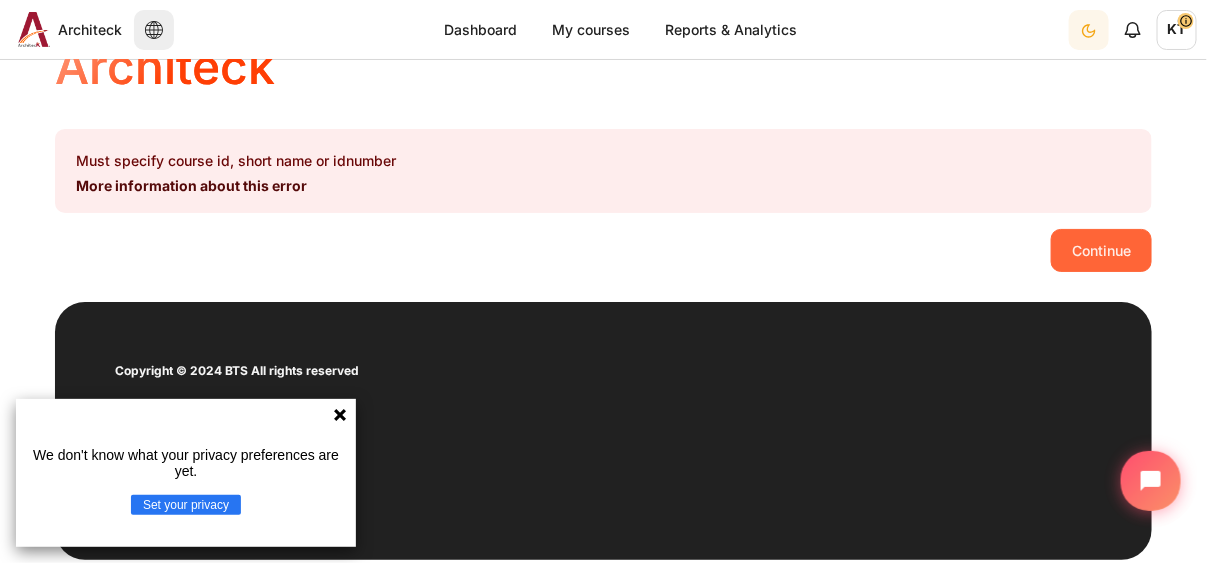 click on "Continue" at bounding box center [1101, 250] 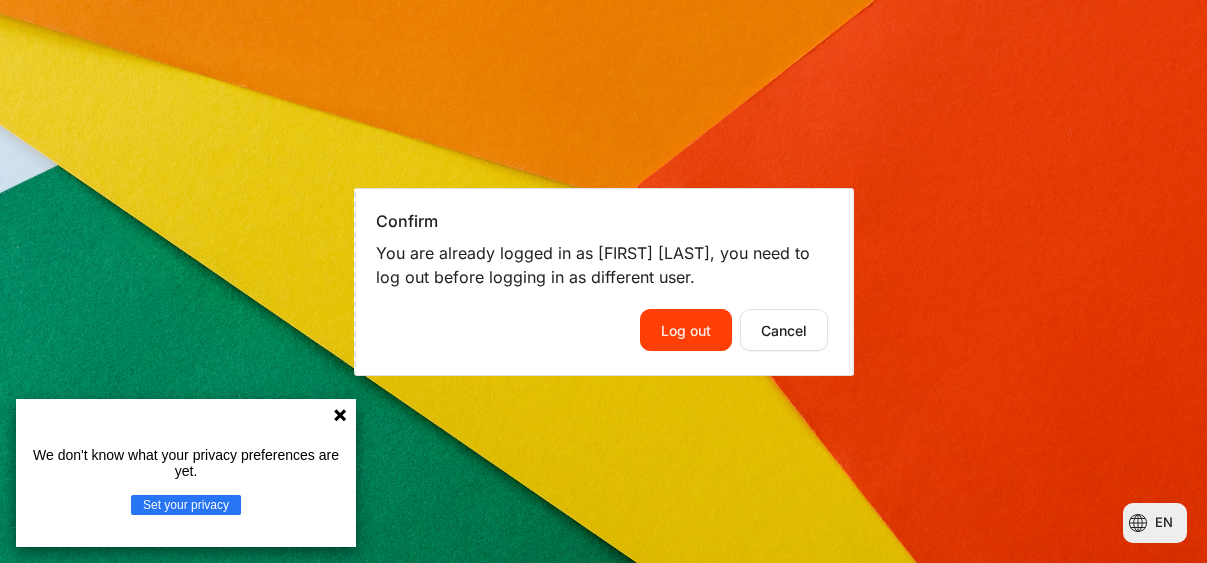 scroll, scrollTop: 0, scrollLeft: 0, axis: both 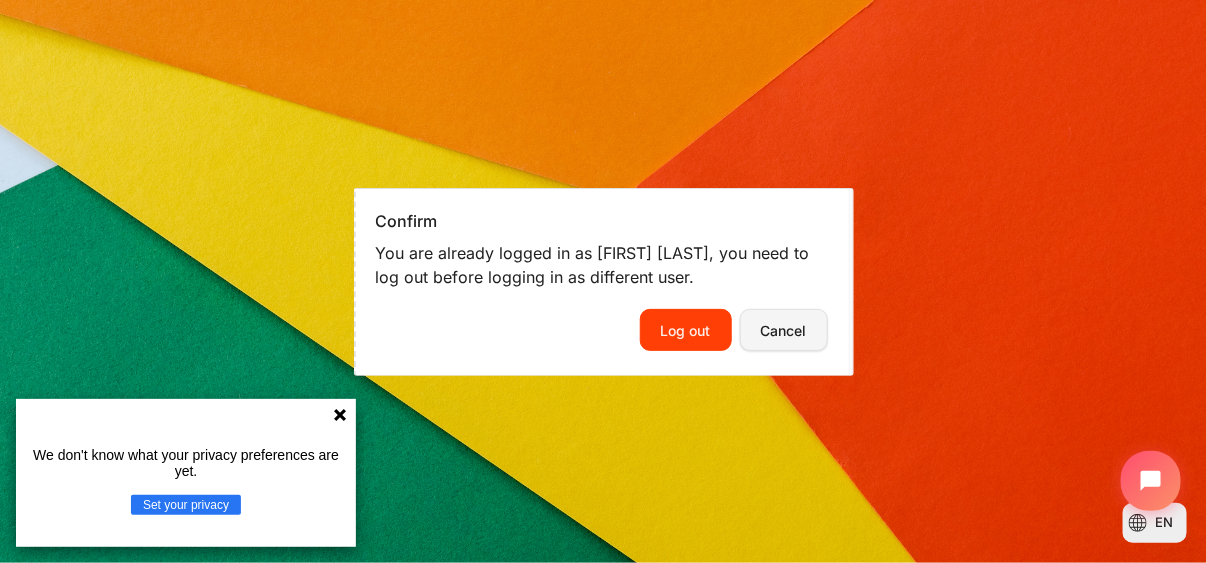 click on "Cancel" at bounding box center (784, 330) 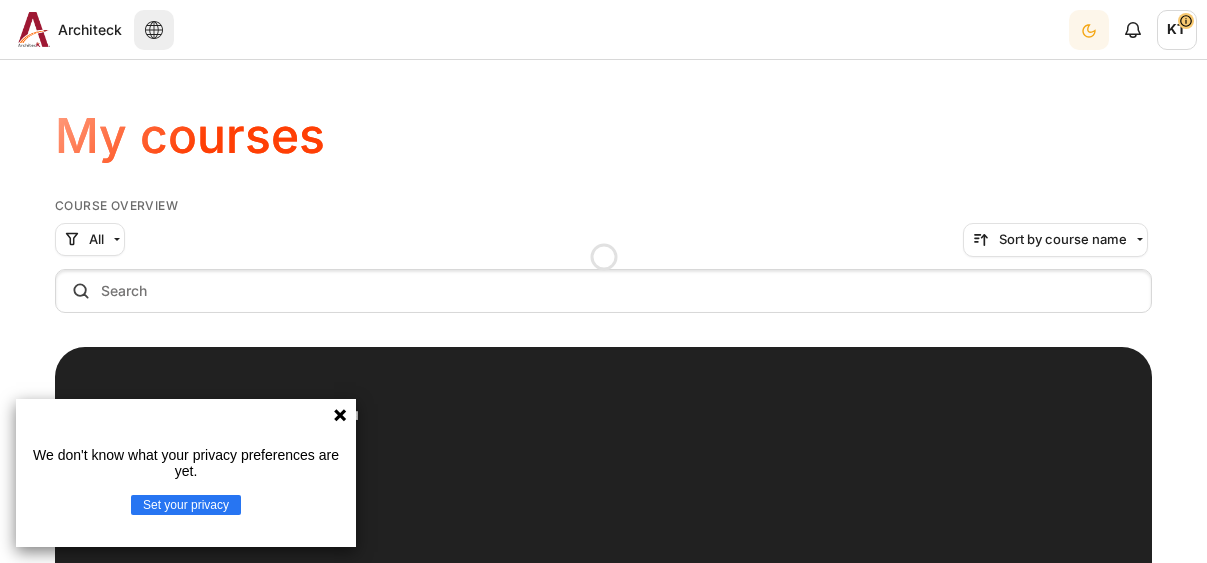 scroll, scrollTop: 0, scrollLeft: 0, axis: both 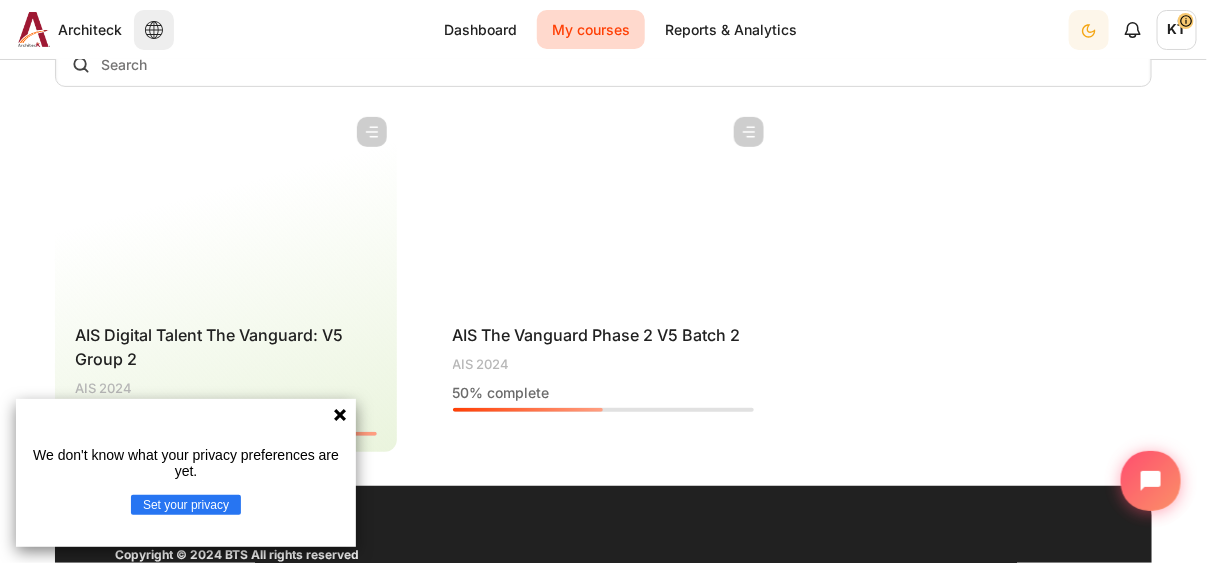 click at bounding box center (604, 207) 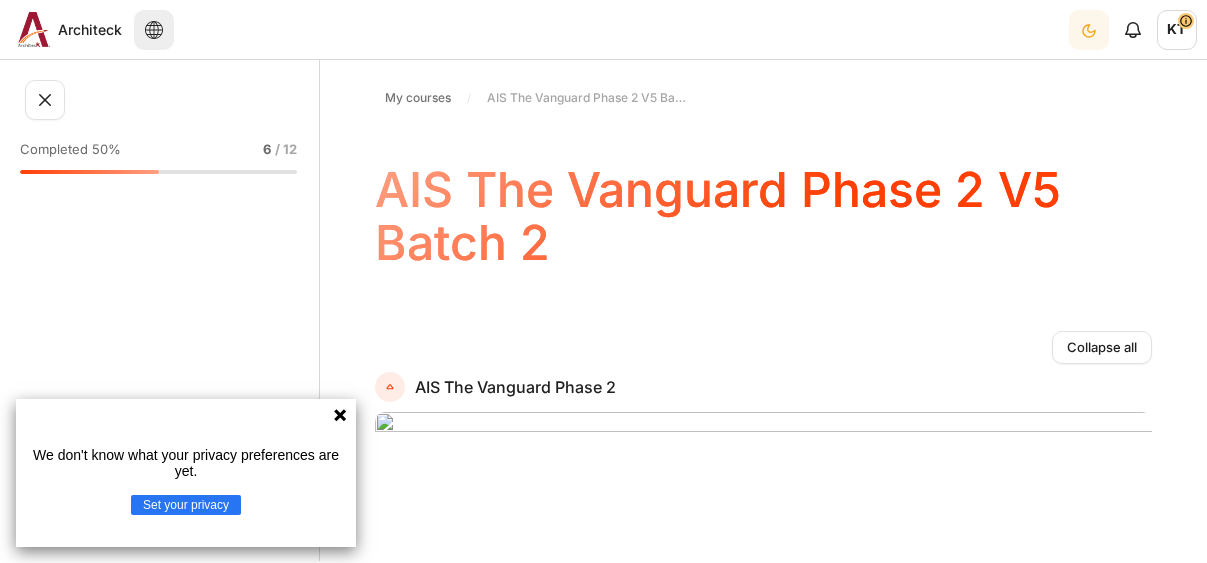 scroll, scrollTop: 0, scrollLeft: 0, axis: both 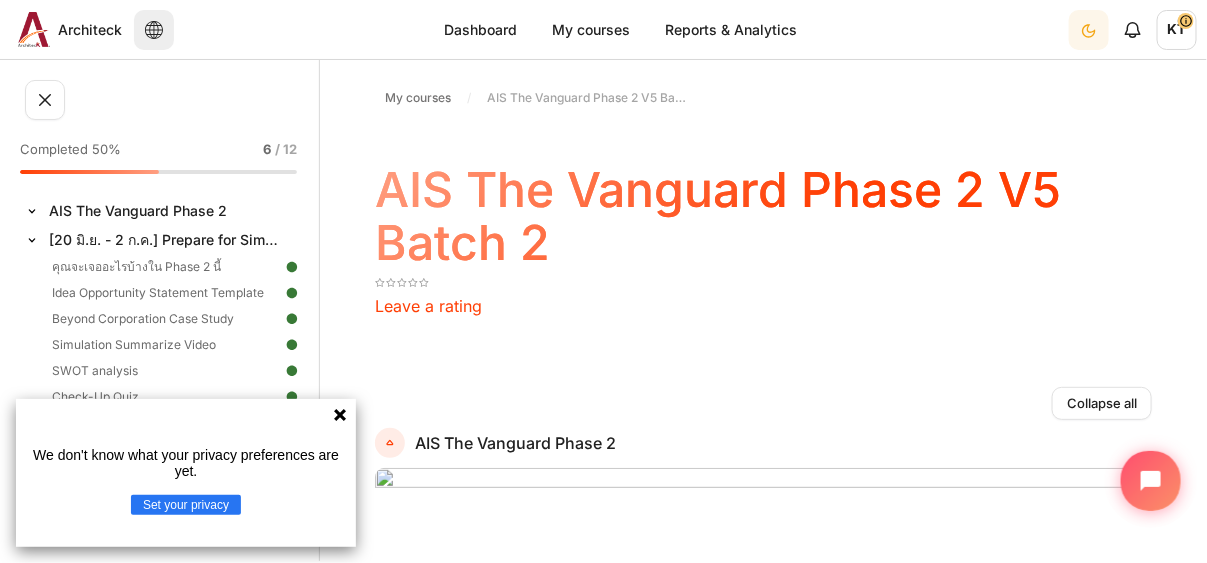 click 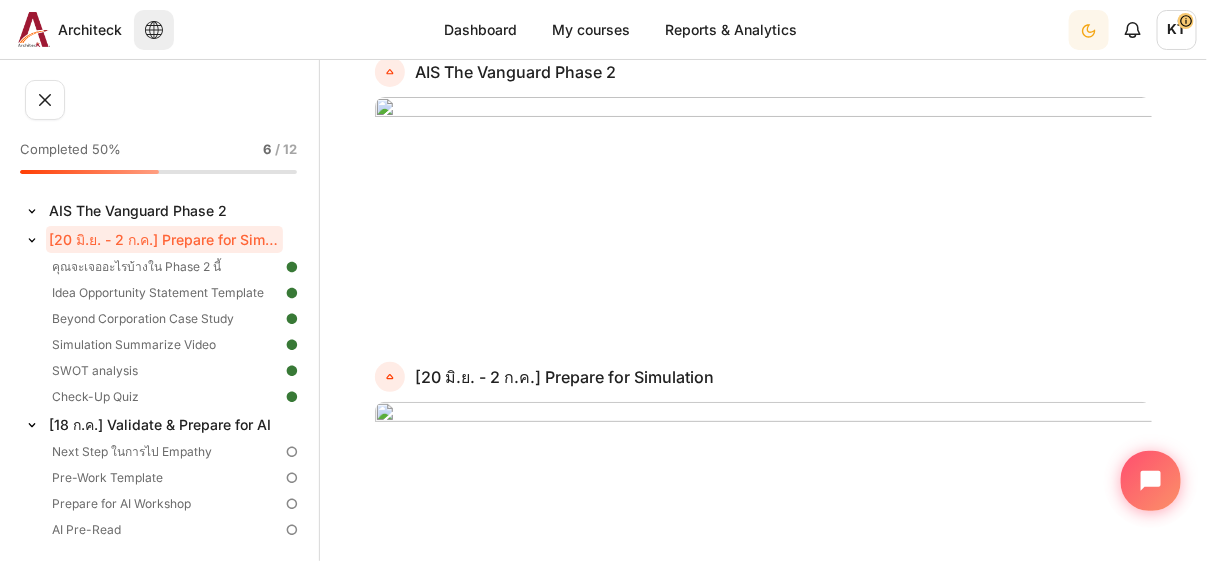 scroll, scrollTop: 377, scrollLeft: 0, axis: vertical 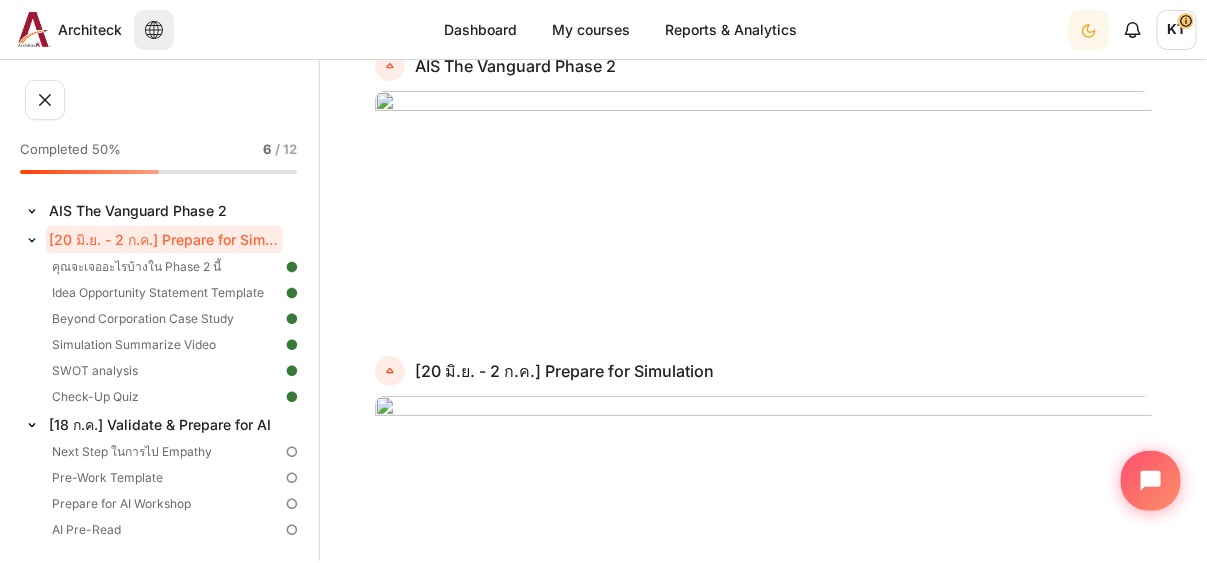 click on "Completed 50%
6
/ 12
Expand
Collapse
AIS The Vanguard Phase 2
Highlighted
Expand
Collapse" at bounding box center (160, 310) 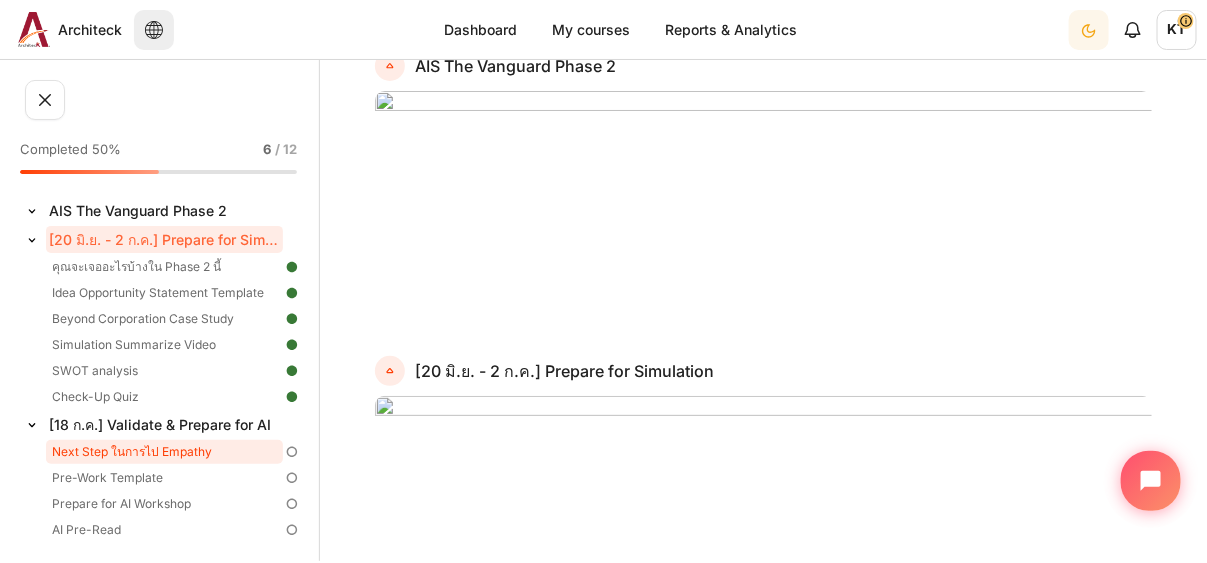 click on "Next Step ในการไป Empathy" at bounding box center (164, 452) 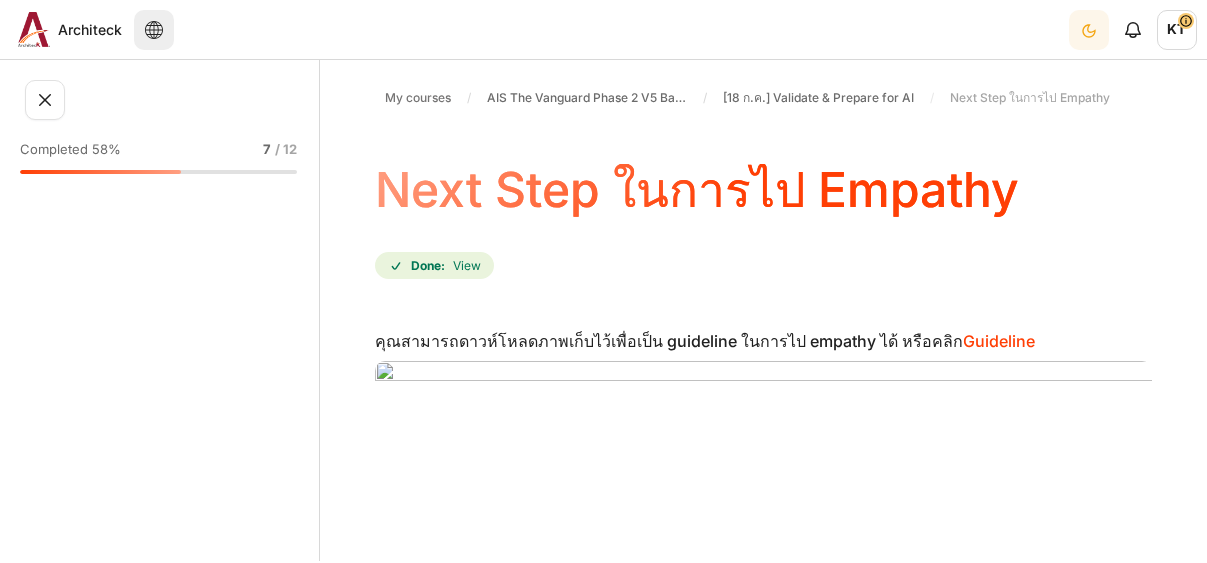 scroll, scrollTop: 0, scrollLeft: 0, axis: both 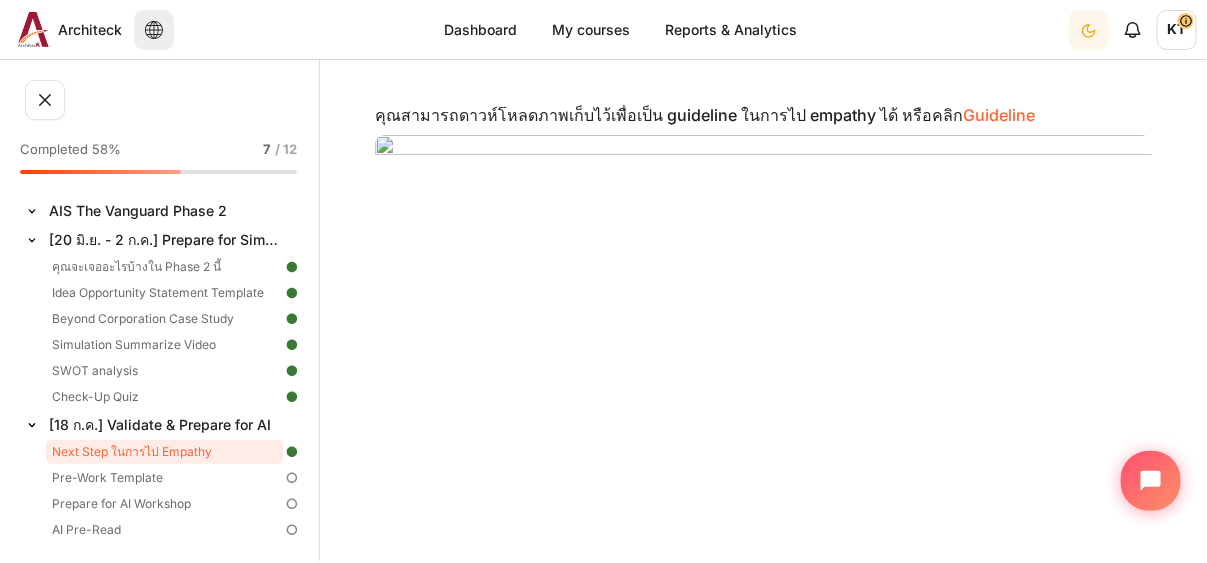 click on "Guideline" at bounding box center [999, 115] 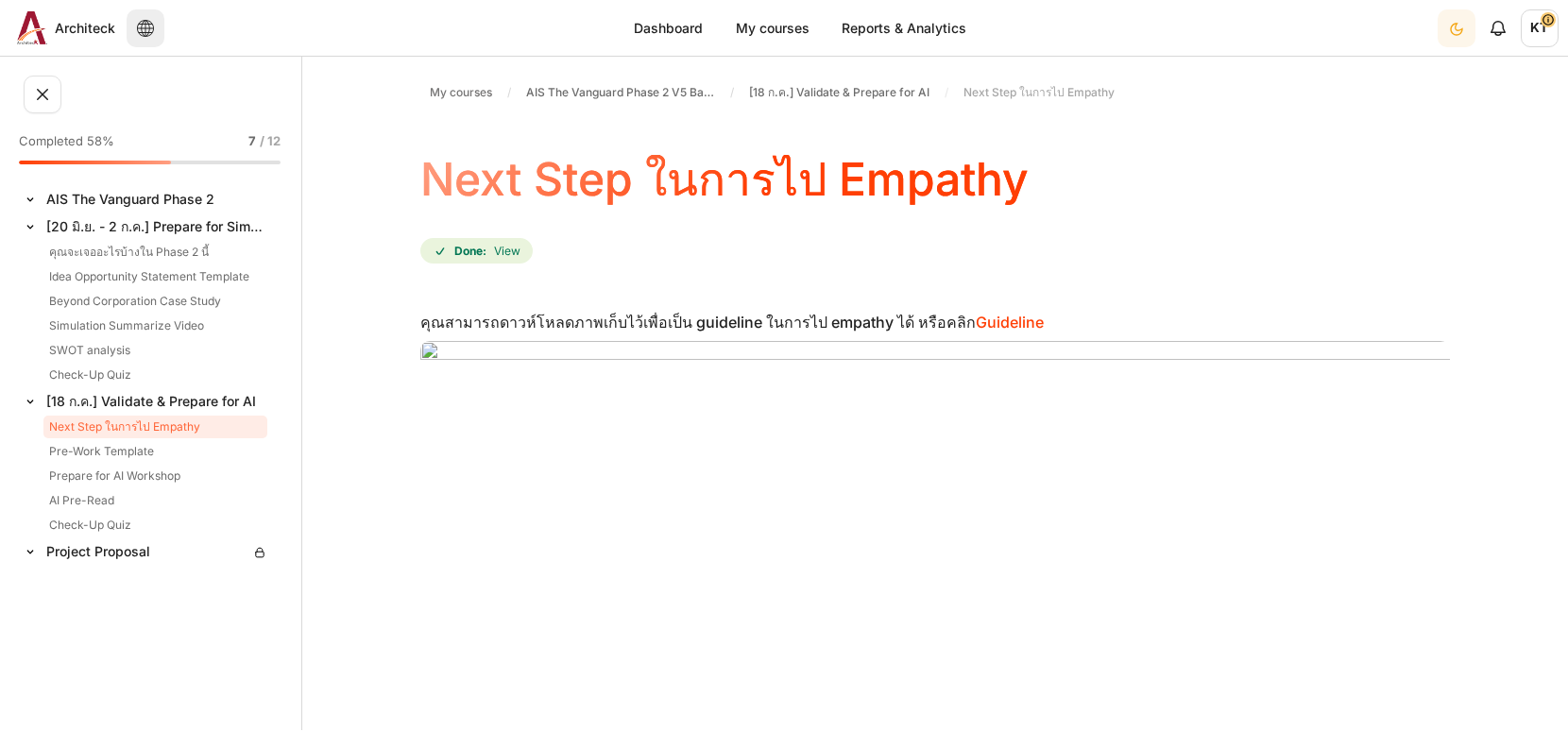 scroll, scrollTop: 0, scrollLeft: 0, axis: both 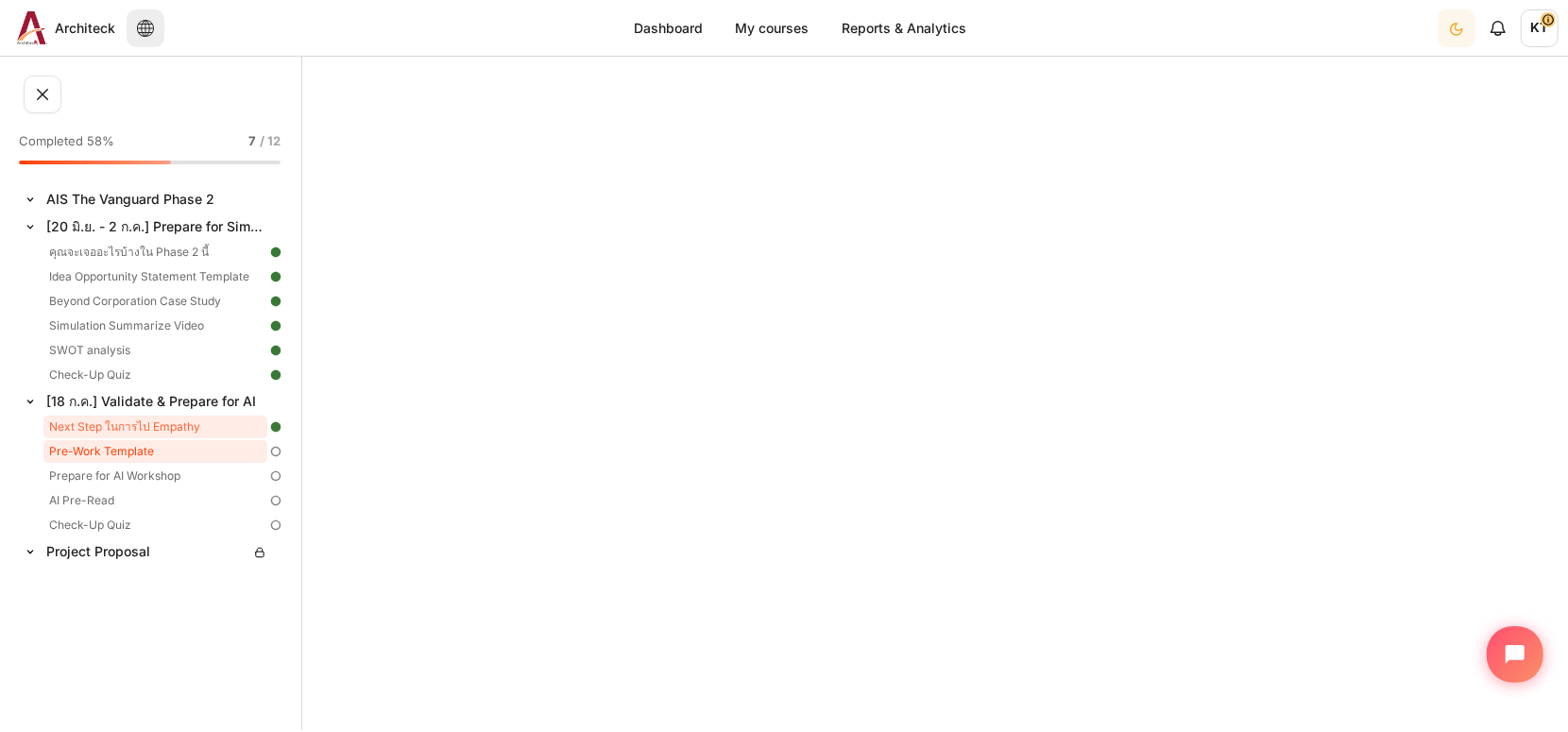 click on "Pre-Work Template" at bounding box center [155, 451] 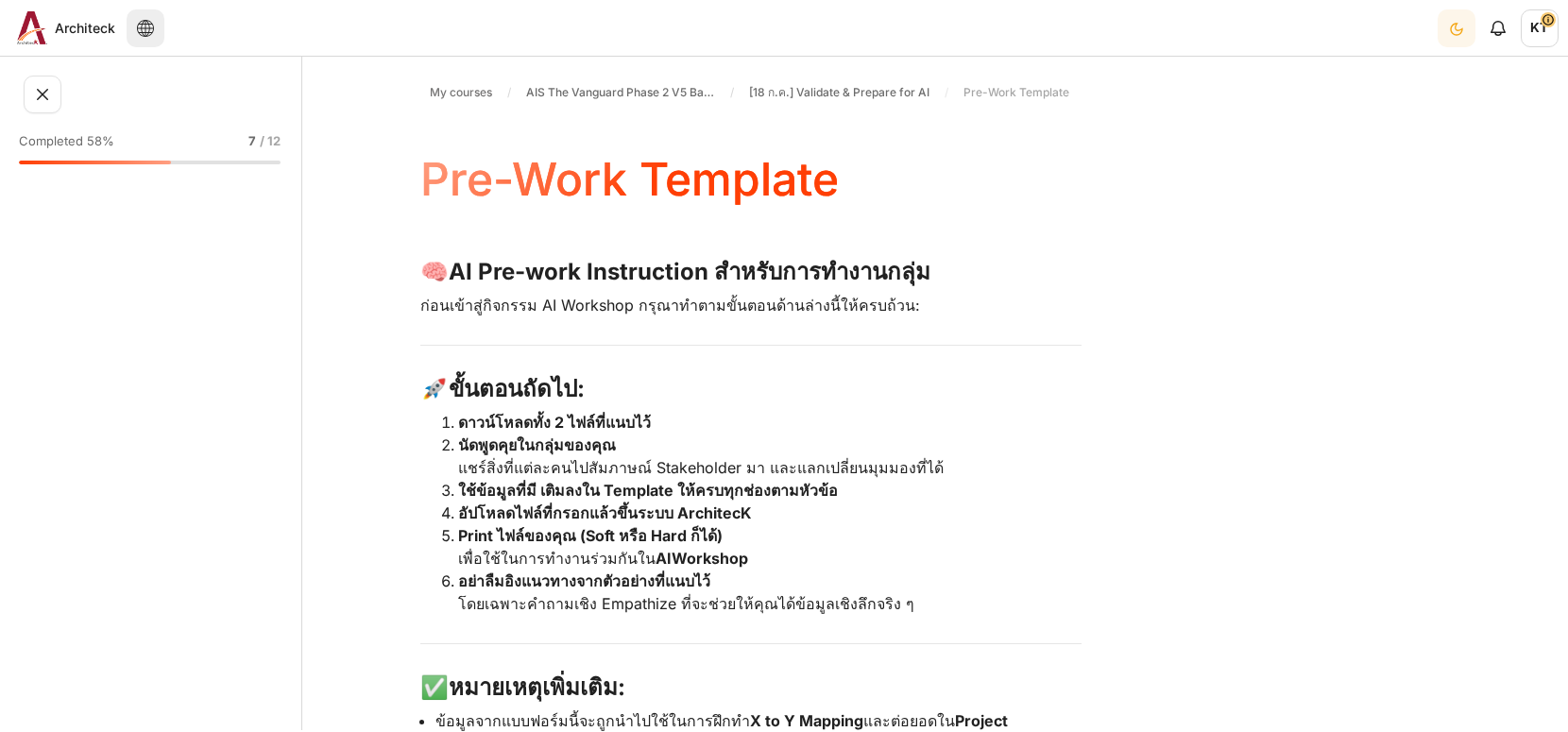 scroll, scrollTop: 0, scrollLeft: 0, axis: both 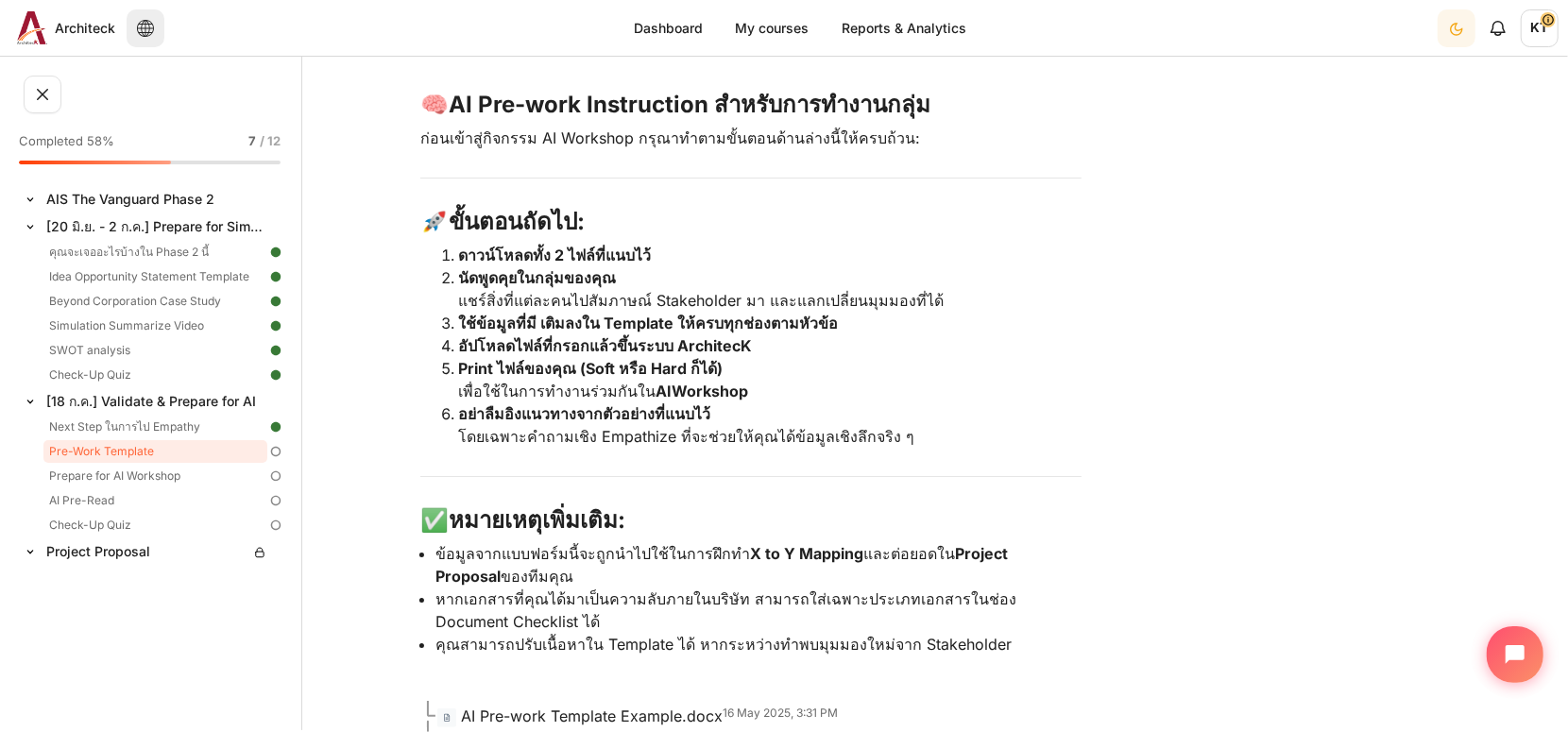 click on "AI Pre-work Template Example.docx" at bounding box center (591, 716) 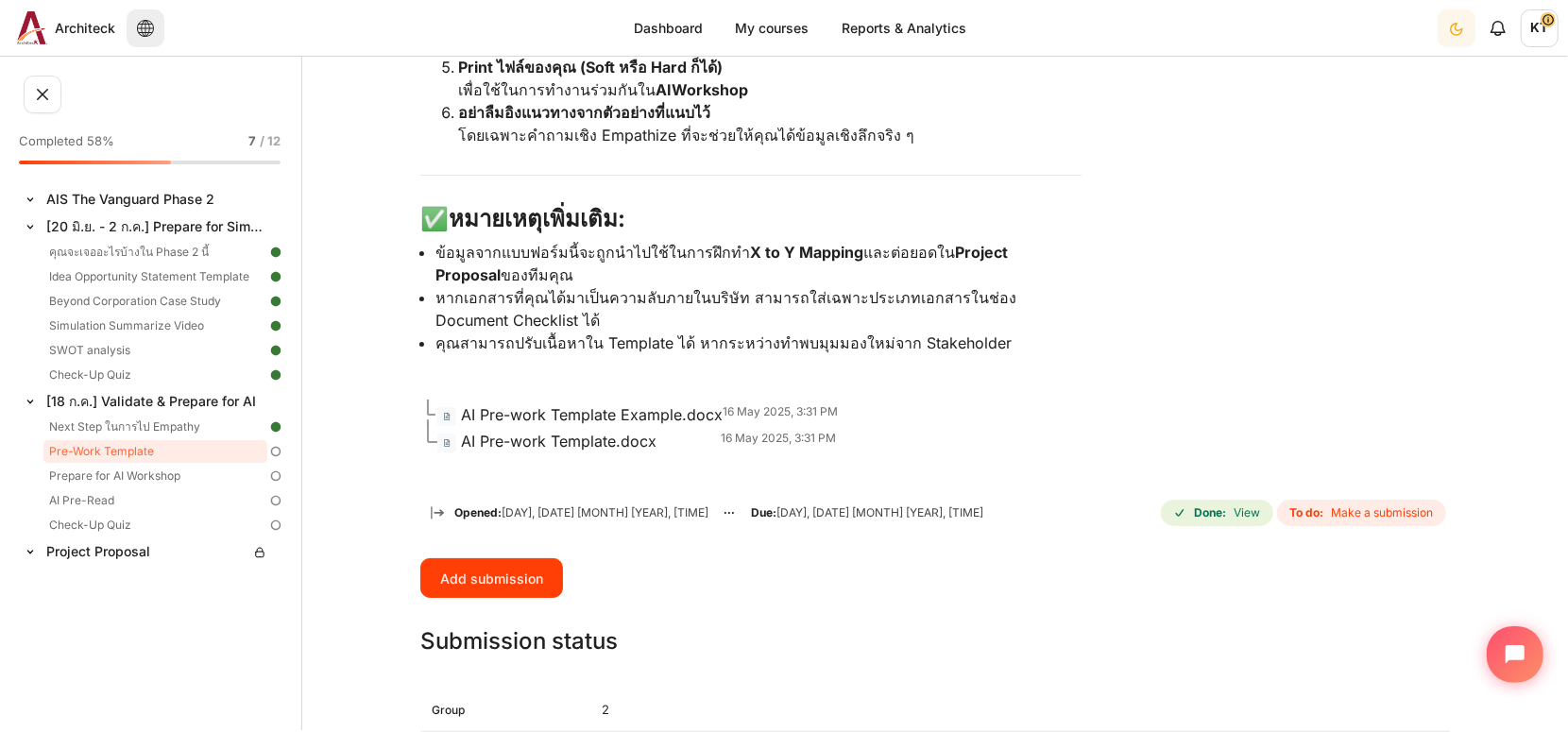 scroll, scrollTop: 470, scrollLeft: 0, axis: vertical 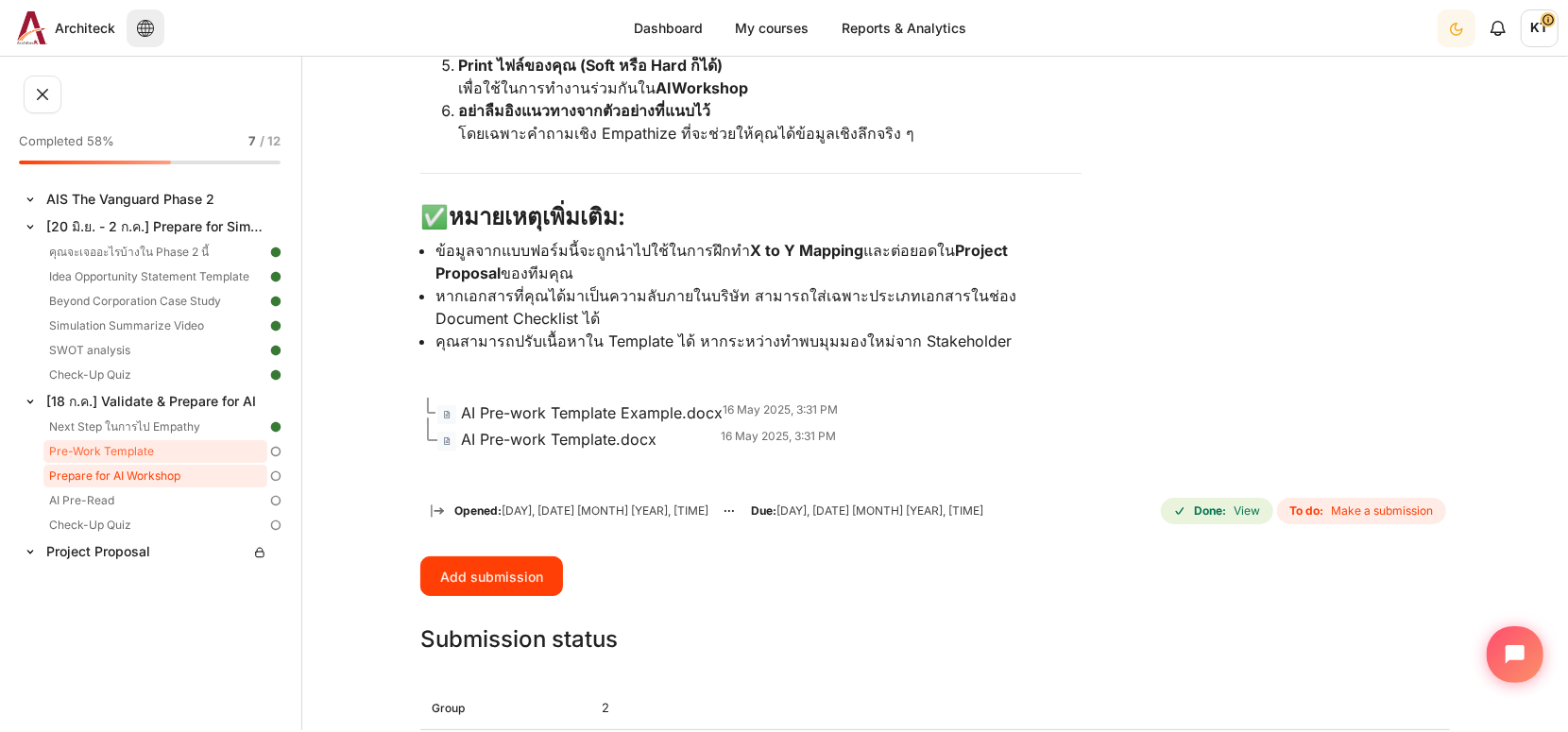 click on "Prepare for AI Workshop" at bounding box center [155, 476] 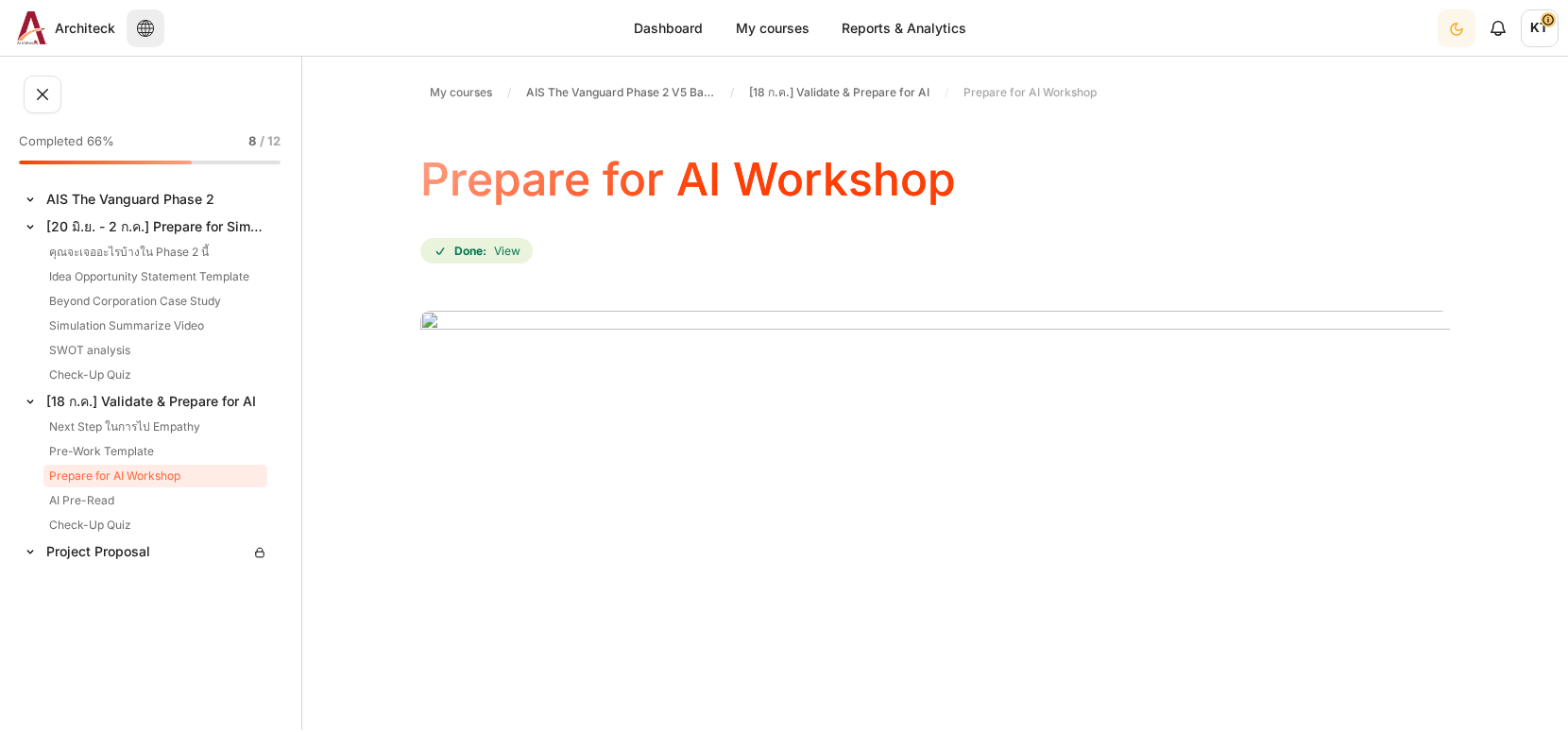 scroll, scrollTop: 0, scrollLeft: 0, axis: both 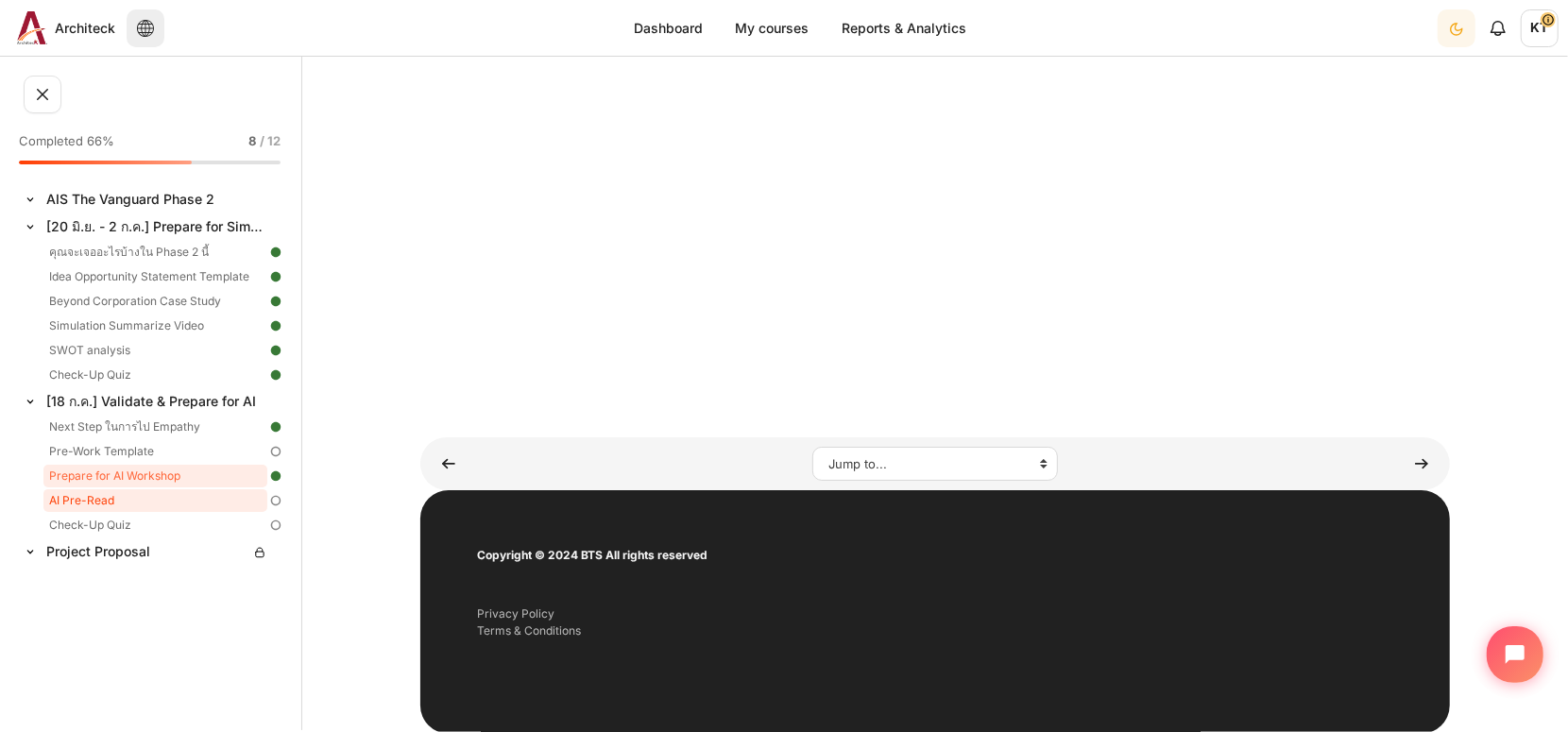 click on "AI Pre-Read" at bounding box center [155, 501] 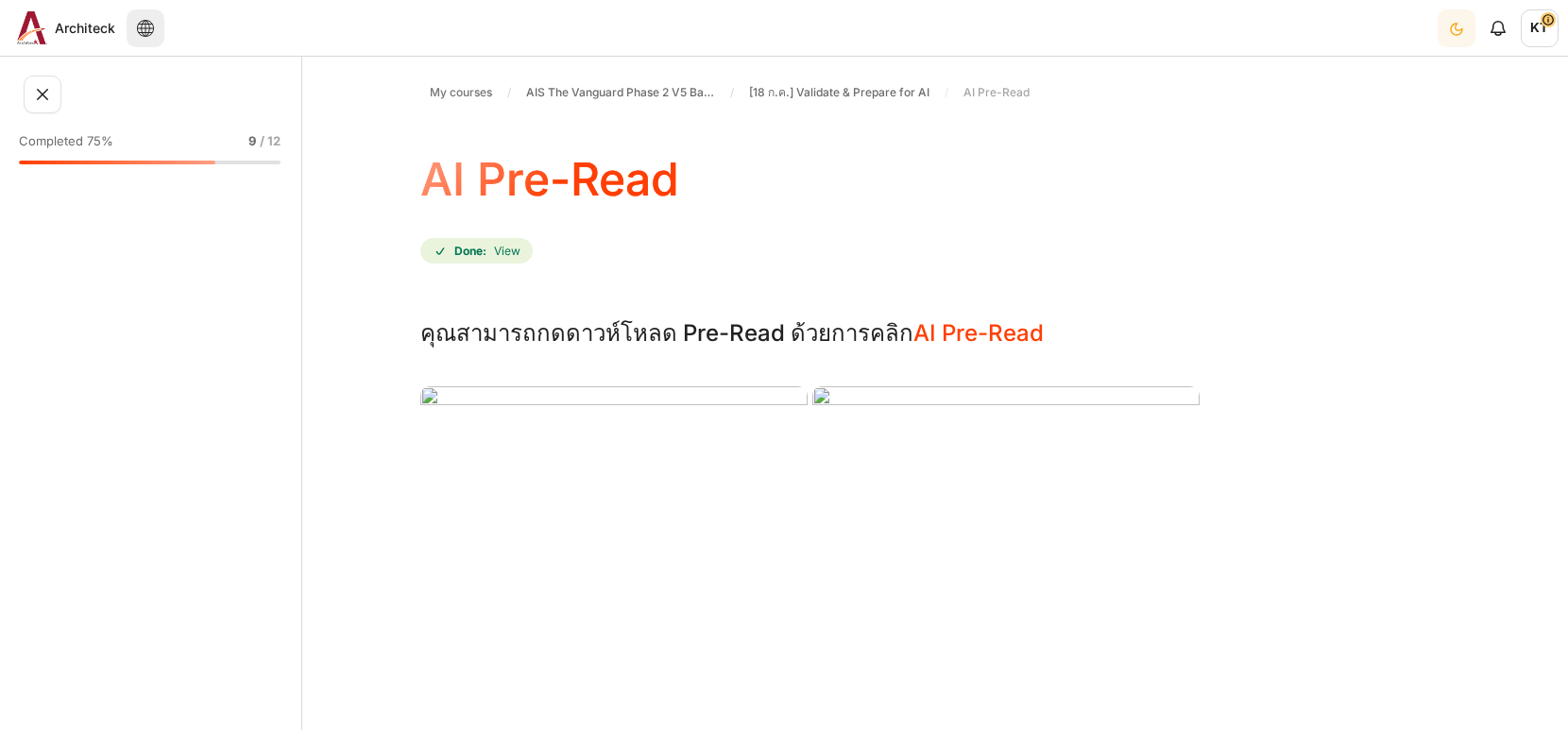 scroll, scrollTop: 0, scrollLeft: 0, axis: both 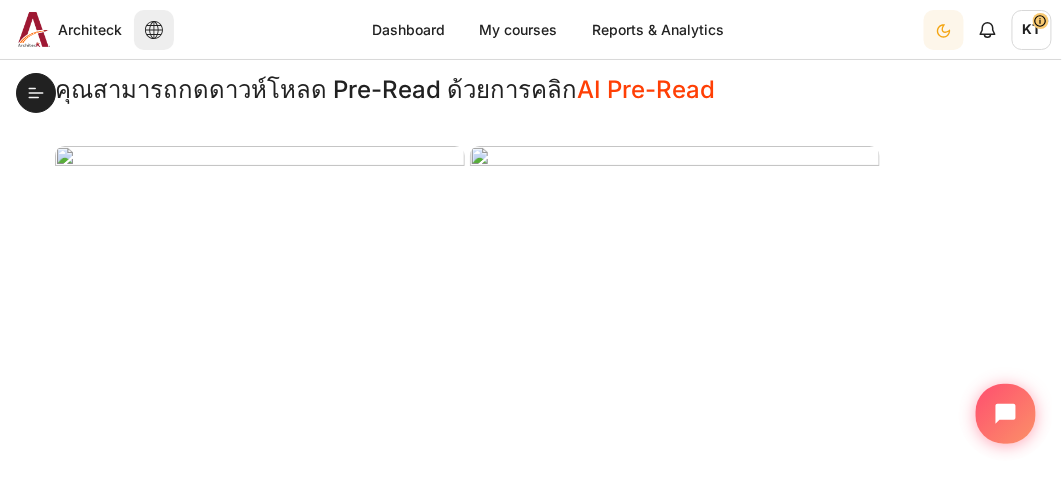 click at bounding box center [675, 436] 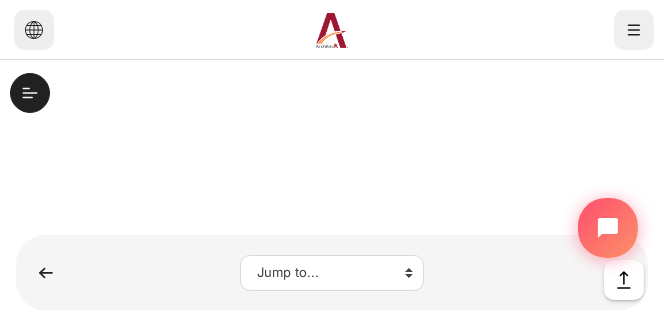 scroll, scrollTop: 1493, scrollLeft: 0, axis: vertical 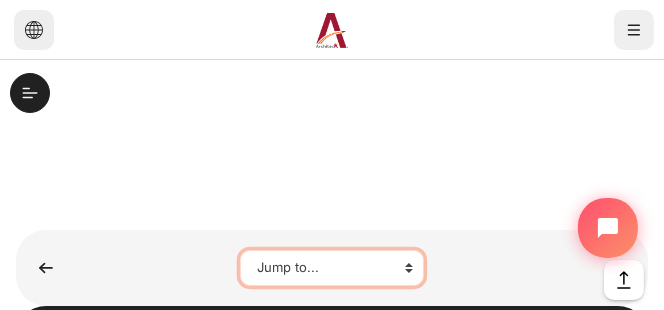 click on "Jump to...
คุณจะเจออะไรบ้างใน Phase 2 นี้
Idea Opportunity Statement Template
Beyond Corporation Case Study
Simulation Summarize Video
SWOT analysis
Check-Up Quiz
Next Step ในการไป Empathy
Pre-Work Template
Prepare for AI Workshop
Check-Up Quiz" at bounding box center (332, 268) 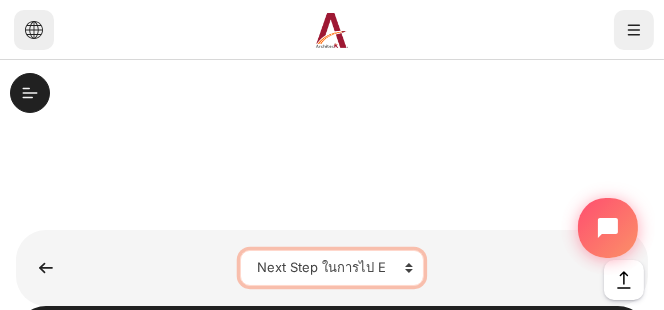 click on "Jump to...
คุณจะเจออะไรบ้างใน Phase 2 นี้
Idea Opportunity Statement Template
Beyond Corporation Case Study
Simulation Summarize Video
SWOT analysis
Check-Up Quiz
Next Step ในการไป Empathy
Pre-Work Template
Prepare for AI Workshop
Check-Up Quiz" at bounding box center (332, 268) 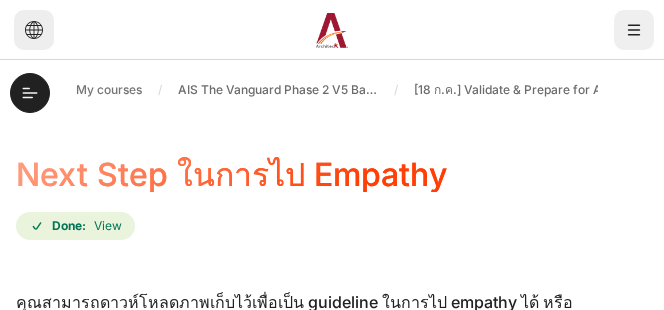 scroll, scrollTop: 0, scrollLeft: 0, axis: both 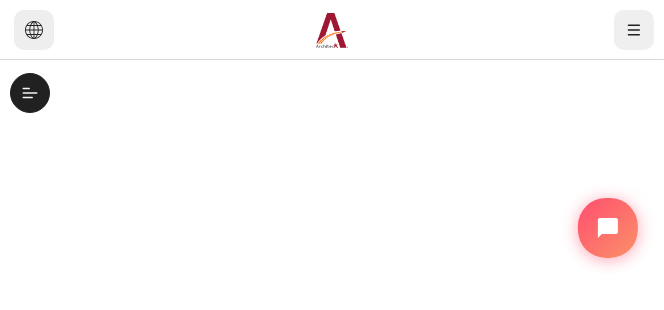 click at bounding box center (123, -10) 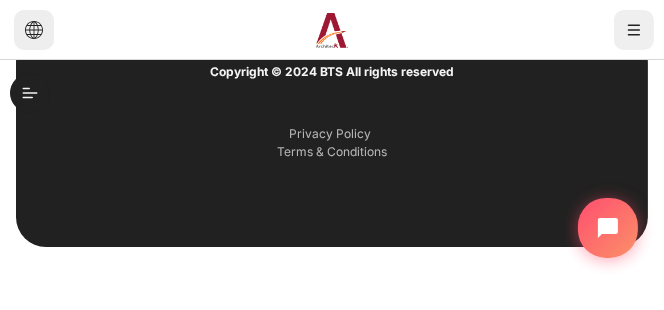 scroll, scrollTop: 1061, scrollLeft: 0, axis: vertical 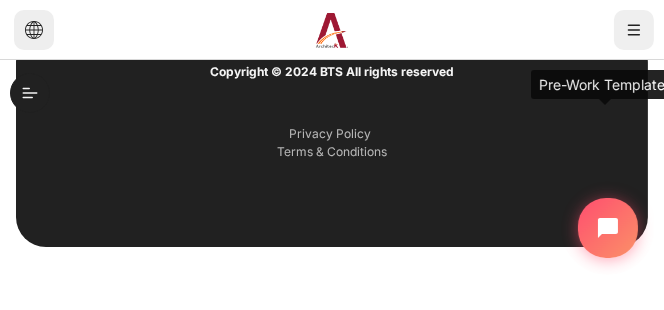 click at bounding box center [618, -6] 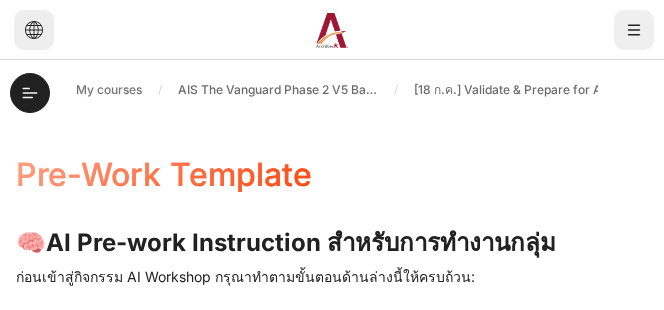 scroll, scrollTop: 0, scrollLeft: 0, axis: both 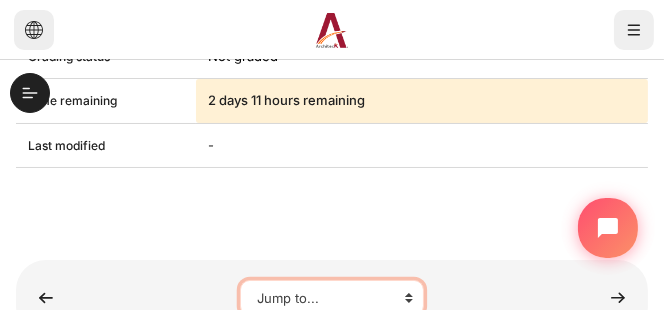 click on "Jump to...
คุณจะเจออะไรบ้างใน Phase 2 นี้
Idea Opportunity Statement Template
Beyond Corporation Case Study
Simulation Summarize Video
SWOT analysis
Check-Up Quiz
Next Step ในการไป Empathy
Prepare for AI Workshop
AI Pre-Read
Check-Up Quiz" at bounding box center [332, 298] 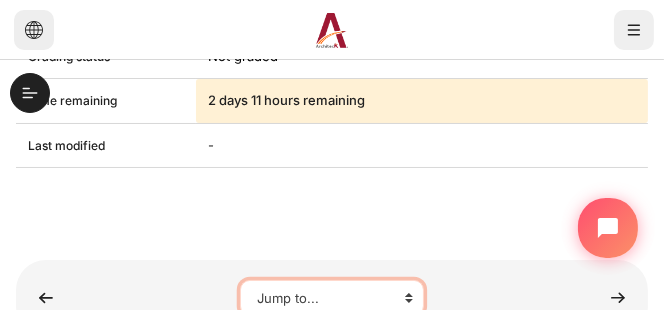 select on "/mod/page/view.php?id=16113&forceview=1" 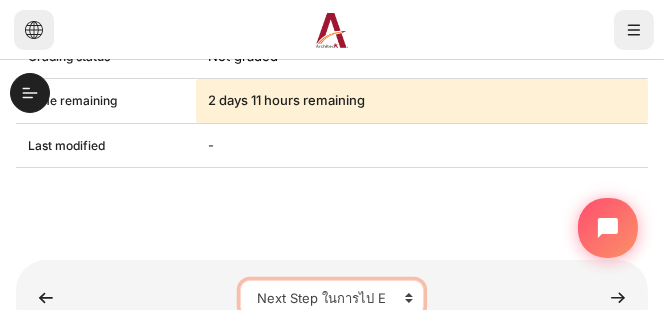 click on "Jump to...
คุณจะเจออะไรบ้างใน Phase 2 นี้
Idea Opportunity Statement Template
Beyond Corporation Case Study
Simulation Summarize Video
SWOT analysis
Check-Up Quiz
Next Step ในการไป Empathy
Prepare for AI Workshop
AI Pre-Read
Check-Up Quiz" at bounding box center [332, 298] 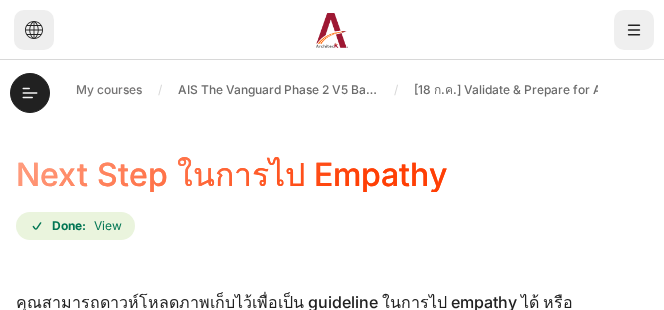 scroll, scrollTop: 0, scrollLeft: 0, axis: both 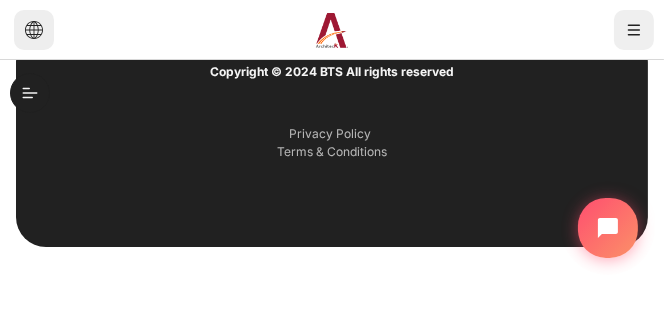 click on "Jump to...
คุณจะเจออะไรบ้างใน Phase 2 นี้
Idea Opportunity Statement Template
Beyond Corporation Case Study
Simulation Summarize Video
SWOT analysis
Check-Up Quiz
Pre-Work Template
Prepare for AI Workshop
AI Pre-Read
Check-Up Quiz" at bounding box center (332, -5) 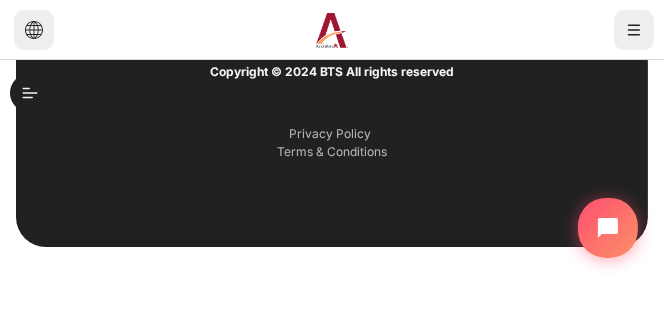 click on "Jump to...
คุณจะเจออะไรบ้างใน Phase 2 นี้
Idea Opportunity Statement Template
Beyond Corporation Case Study
Simulation Summarize Video
SWOT analysis
Check-Up Quiz
Pre-Work Template
Prepare for AI Workshop
AI Pre-Read
Check-Up Quiz" at bounding box center [332, -5] 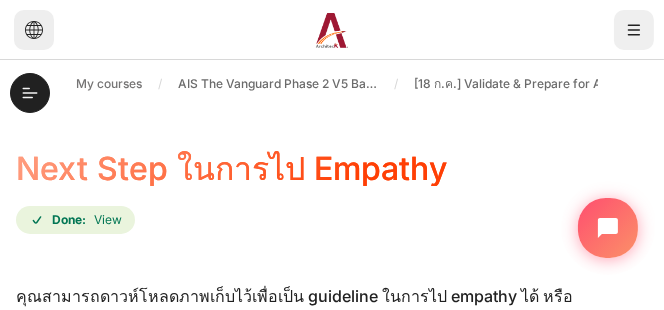 scroll, scrollTop: 0, scrollLeft: 0, axis: both 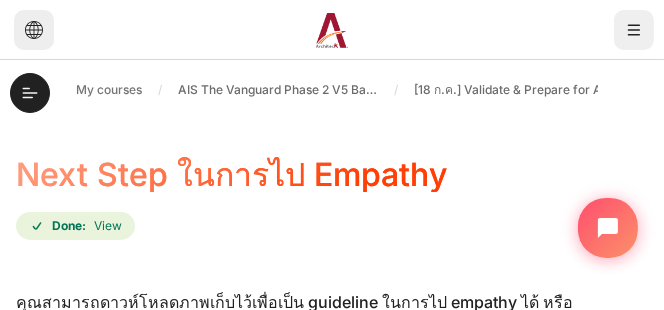 click on "Next Step ในการไป Empathy" at bounding box center (721, 90) 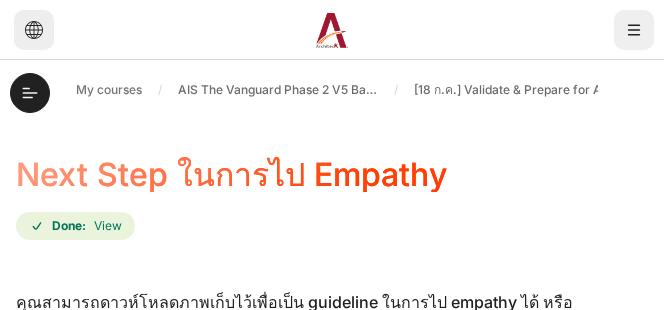 scroll, scrollTop: 0, scrollLeft: 0, axis: both 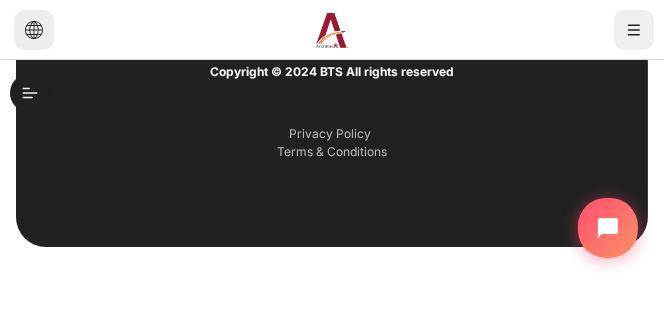 click on "Jump to...
คุณจะเจออะไรบ้างใน Phase 2 นี้
Idea Opportunity Statement Template
Beyond Corporation Case Study
Simulation Summarize Video
SWOT analysis
Check-Up Quiz
Pre-Work Template
Prepare for AI Workshop
AI Pre-Read
Check-Up Quiz" at bounding box center (332, -5) 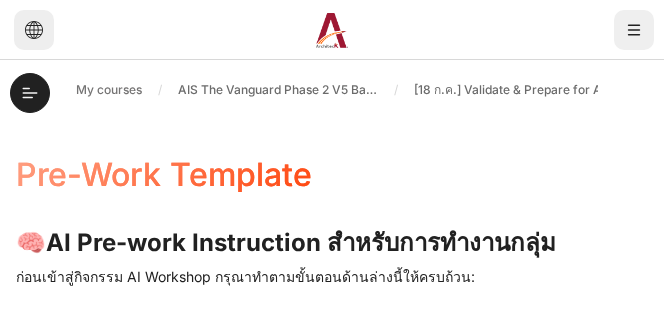 scroll, scrollTop: 0, scrollLeft: 0, axis: both 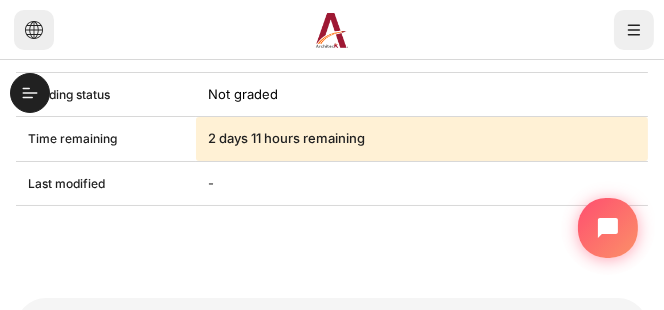 click on "Jump to...
คุณจะเจออะไรบ้างใน Phase 2 นี้
Idea Opportunity Statement Template
Beyond Corporation Case Study
Simulation Summarize Video
SWOT analysis
Check-Up Quiz
Next Step ในการไป Empathy
Prepare for AI Workshop
AI Pre-Read
Check-Up Quiz" at bounding box center (332, 336) 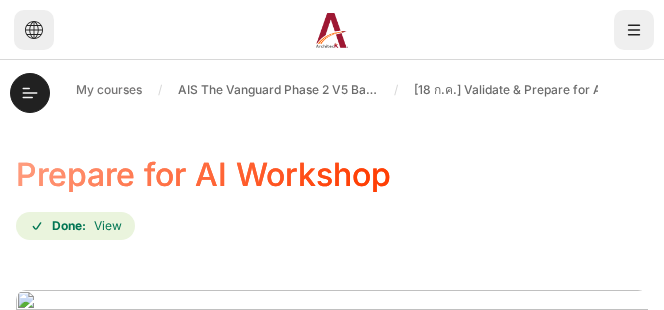scroll, scrollTop: 0, scrollLeft: 0, axis: both 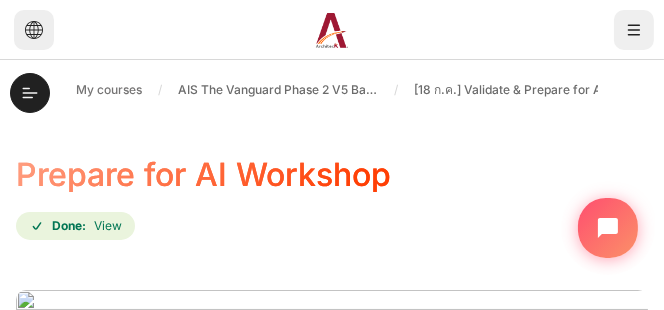 click on "Prepare for AI Workshop" at bounding box center [332, 174] 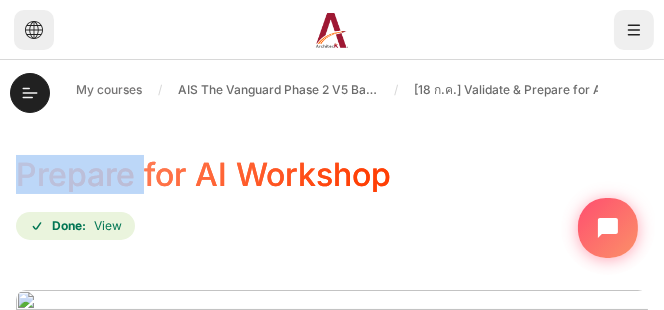 click on "Prepare for AI Workshop" at bounding box center [332, 174] 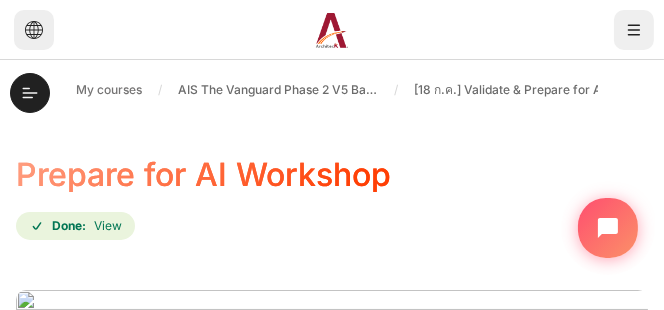 click on "Prepare for AI Workshop" at bounding box center (332, 174) 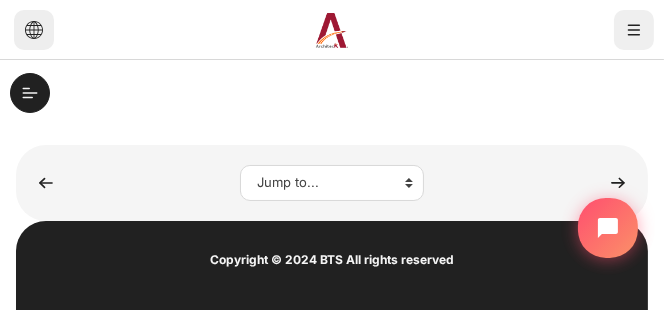 scroll, scrollTop: 602, scrollLeft: 0, axis: vertical 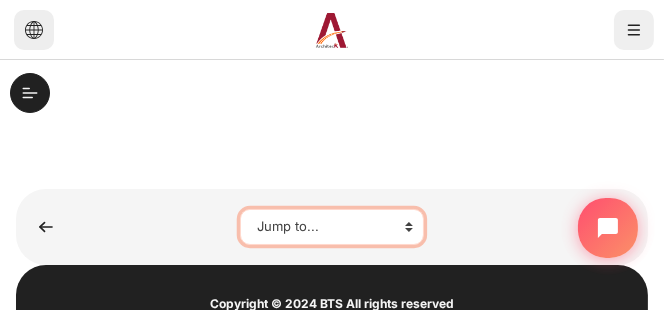 click on "Jump to...
คุณจะเจออะไรบ้างใน Phase 2 นี้
Idea Opportunity Statement Template
Beyond Corporation Case Study
Simulation Summarize Video
SWOT analysis
Check-Up Quiz
Next Step ในการไป Empathy
Pre-Work Template
AI Pre-Read
Check-Up Quiz" at bounding box center [332, 227] 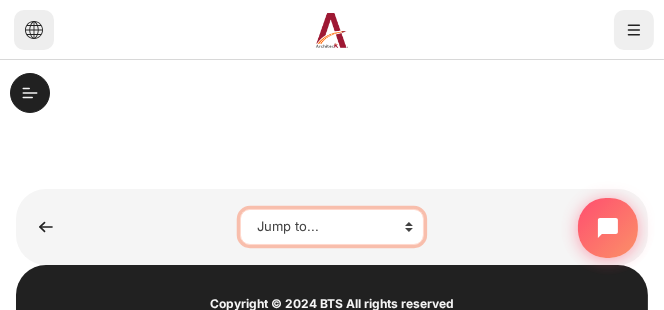 select on "/mod/page/view.php?id=16114&forceview=1" 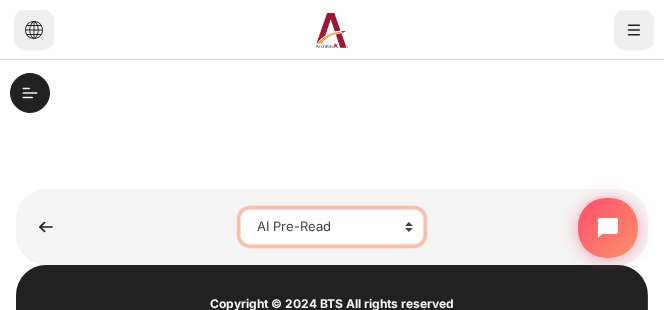 click on "Jump to...
คุณจะเจออะไรบ้างใน Phase 2 นี้
Idea Opportunity Statement Template
Beyond Corporation Case Study
Simulation Summarize Video
SWOT analysis
Check-Up Quiz
Next Step ในการไป Empathy
Pre-Work Template
AI Pre-Read
Check-Up Quiz" at bounding box center [332, 227] 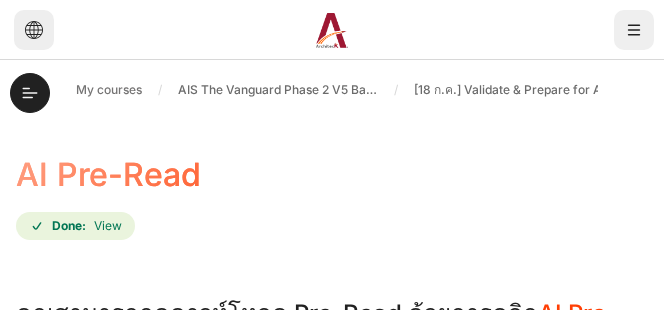 scroll, scrollTop: 0, scrollLeft: 0, axis: both 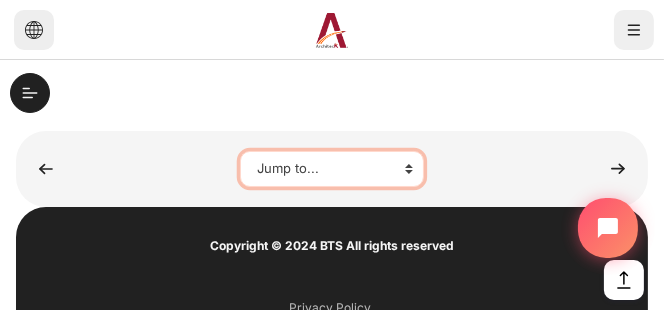 click on "Jump to...
คุณจะเจออะไรบ้างใน Phase 2 นี้
Idea Opportunity Statement Template
Beyond Corporation Case Study
Simulation Summarize Video
SWOT analysis
Check-Up Quiz
Next Step ในการไป Empathy
Pre-Work Template
Prepare for AI Workshop
Check-Up Quiz" at bounding box center (332, 169) 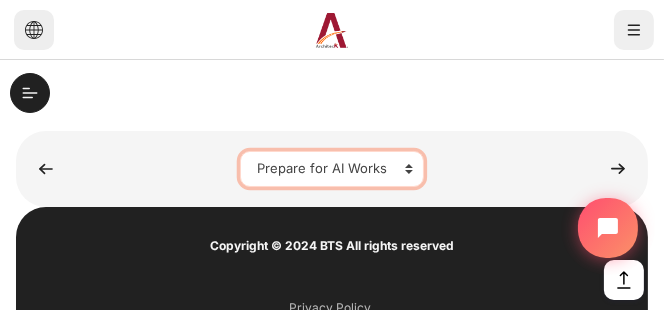 click on "Jump to...
คุณจะเจออะไรบ้างใน Phase 2 นี้
Idea Opportunity Statement Template
Beyond Corporation Case Study
Simulation Summarize Video
SWOT analysis
Check-Up Quiz
Next Step ในการไป Empathy
Pre-Work Template
Prepare for AI Workshop
Check-Up Quiz" at bounding box center (332, 169) 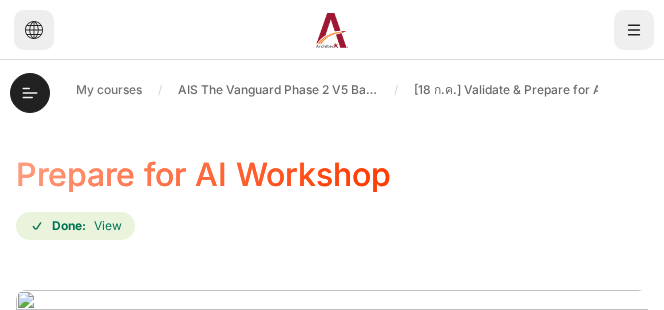 scroll, scrollTop: 0, scrollLeft: 0, axis: both 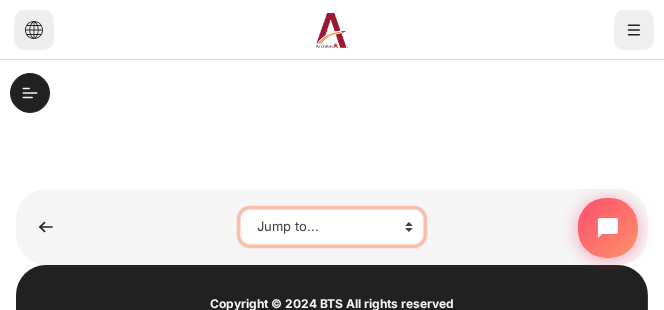 click on "Jump to...
คุณจะเจออะไรบ้างใน Phase 2 นี้
Idea Opportunity Statement Template
Beyond Corporation Case Study
Simulation Summarize Video
SWOT analysis
Check-Up Quiz
Next Step ในการไป Empathy
Pre-Work Template
AI Pre-Read
Check-Up Quiz" at bounding box center [332, 227] 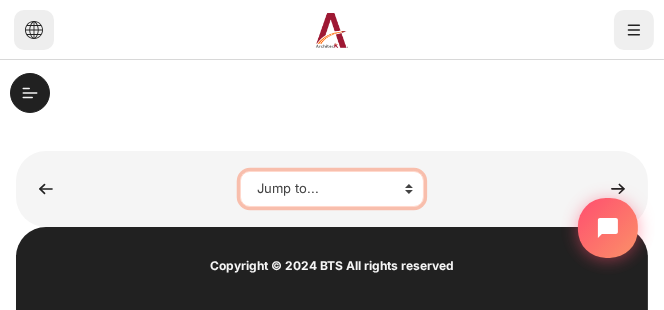 scroll, scrollTop: 640, scrollLeft: 0, axis: vertical 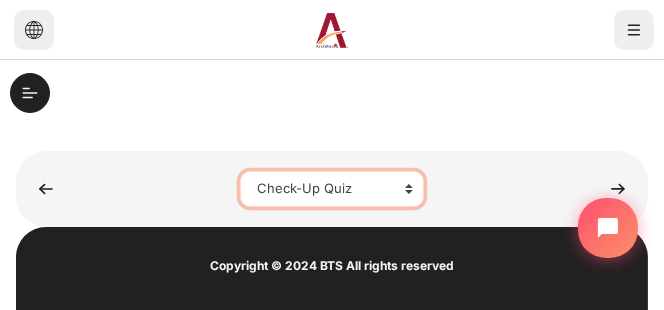 click on "Jump to...
คุณจะเจออะไรบ้างใน Phase 2 นี้
Idea Opportunity Statement Template
Beyond Corporation Case Study
Simulation Summarize Video
SWOT analysis
Check-Up Quiz
Next Step ในการไป Empathy
Pre-Work Template
AI Pre-Read
Check-Up Quiz" at bounding box center [332, 189] 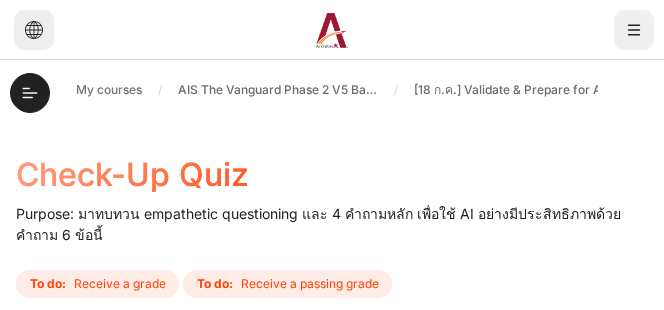 scroll, scrollTop: 0, scrollLeft: 0, axis: both 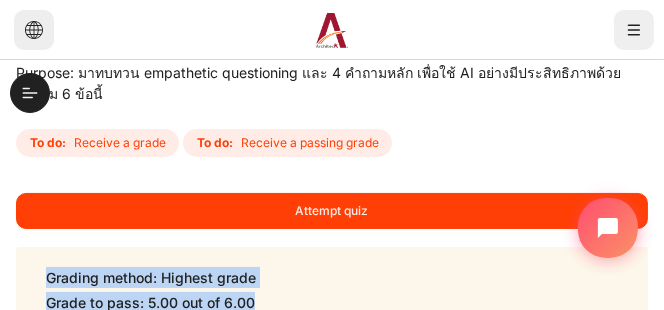 drag, startPoint x: 47, startPoint y: 239, endPoint x: 199, endPoint y: 265, distance: 154.20766 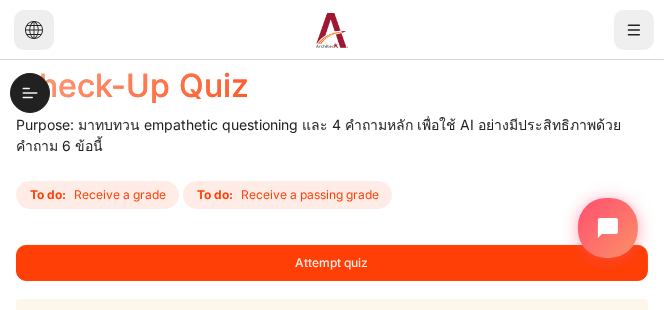 scroll, scrollTop: 0, scrollLeft: 0, axis: both 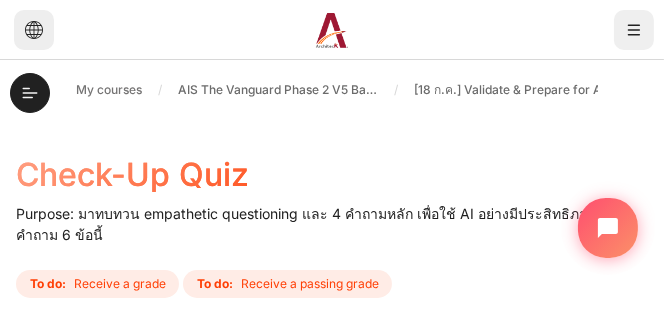 click on "Purpose: มาทบทวน empathetic questioning และ 4 คำถามหลัก เพื่อใช้ AI อย่างมีประสิทธิภาพด้วยคำถาม 6 ข้อนี้
Completion requirements
To do:   Receive a grade
To do:   Receive a passing grade" at bounding box center (332, 252) 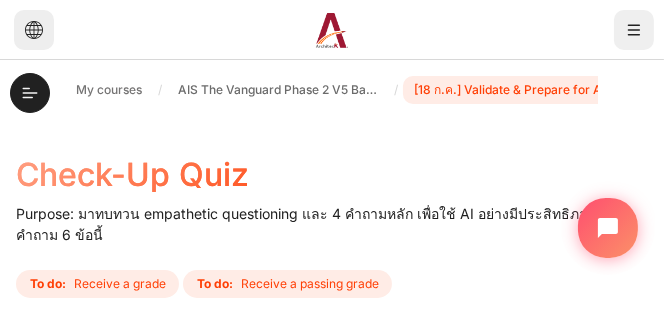 click on "[18 ก.ค.] Validate & Prepare for AI" at bounding box center [509, 90] 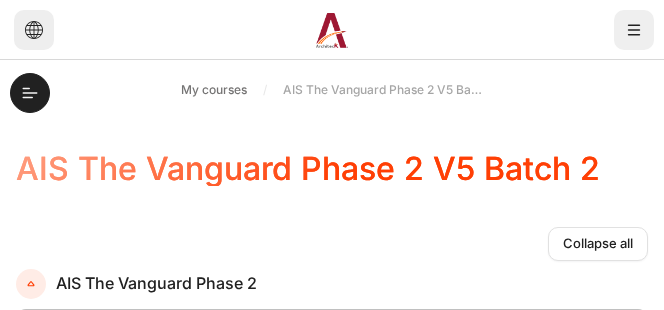 scroll, scrollTop: 0, scrollLeft: 0, axis: both 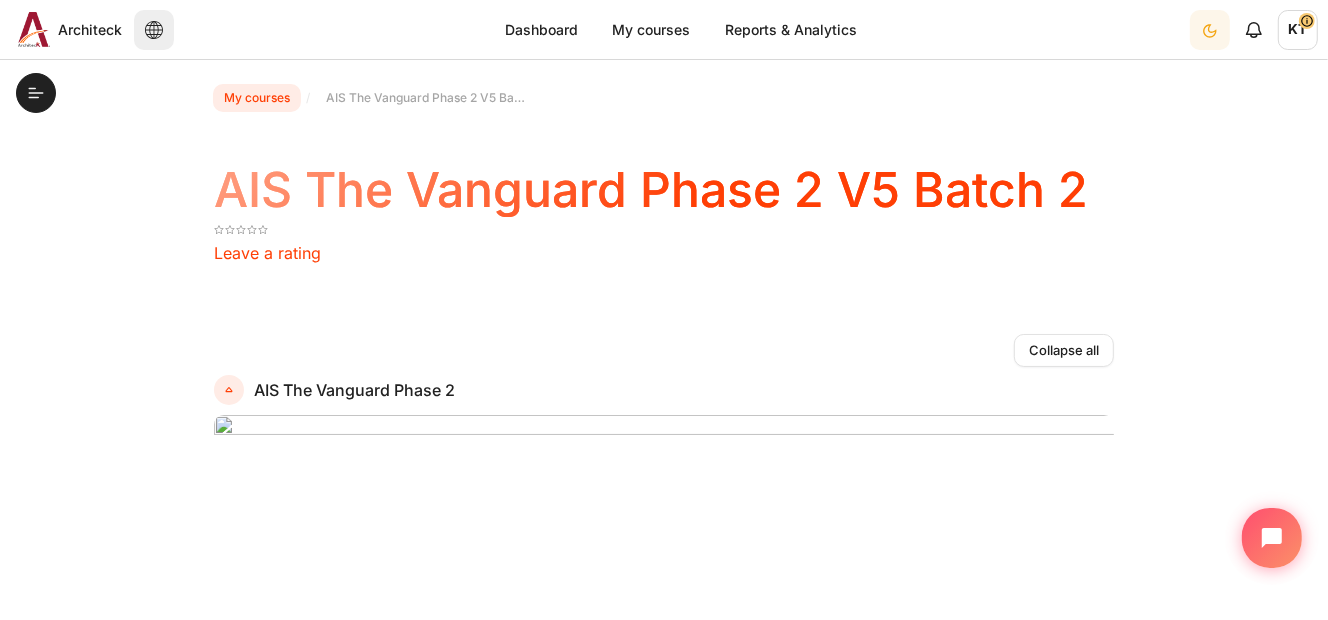 click on "My courses" at bounding box center (257, 98) 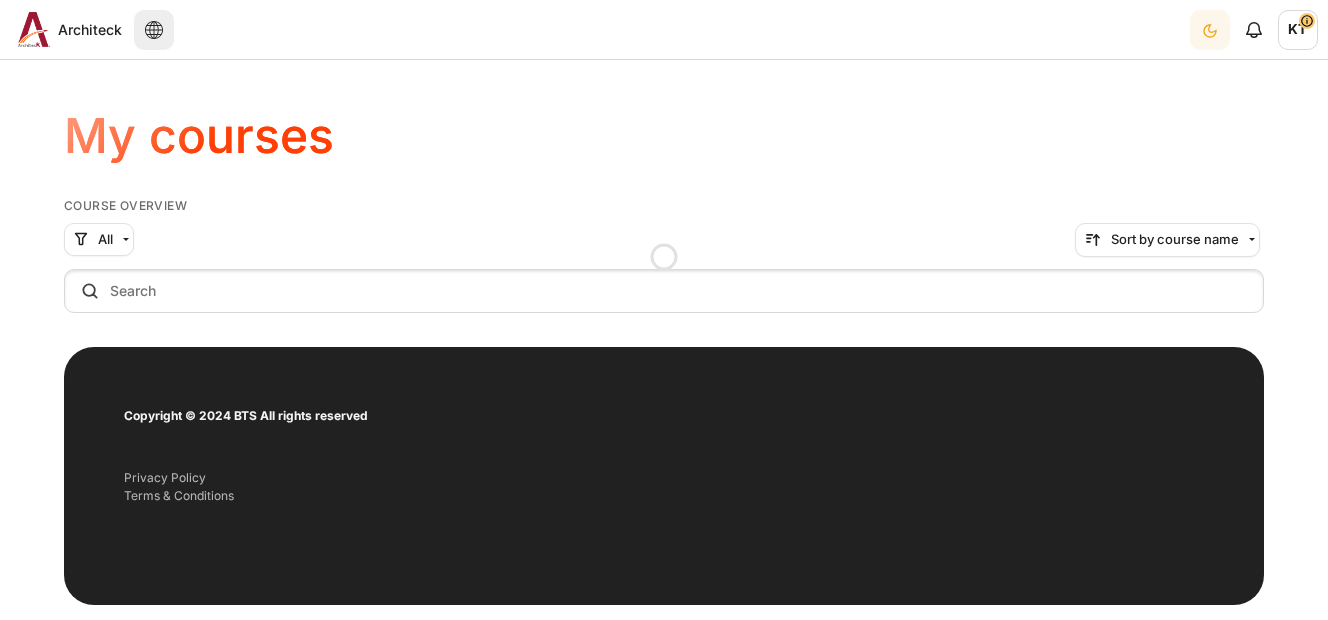 scroll, scrollTop: 0, scrollLeft: 0, axis: both 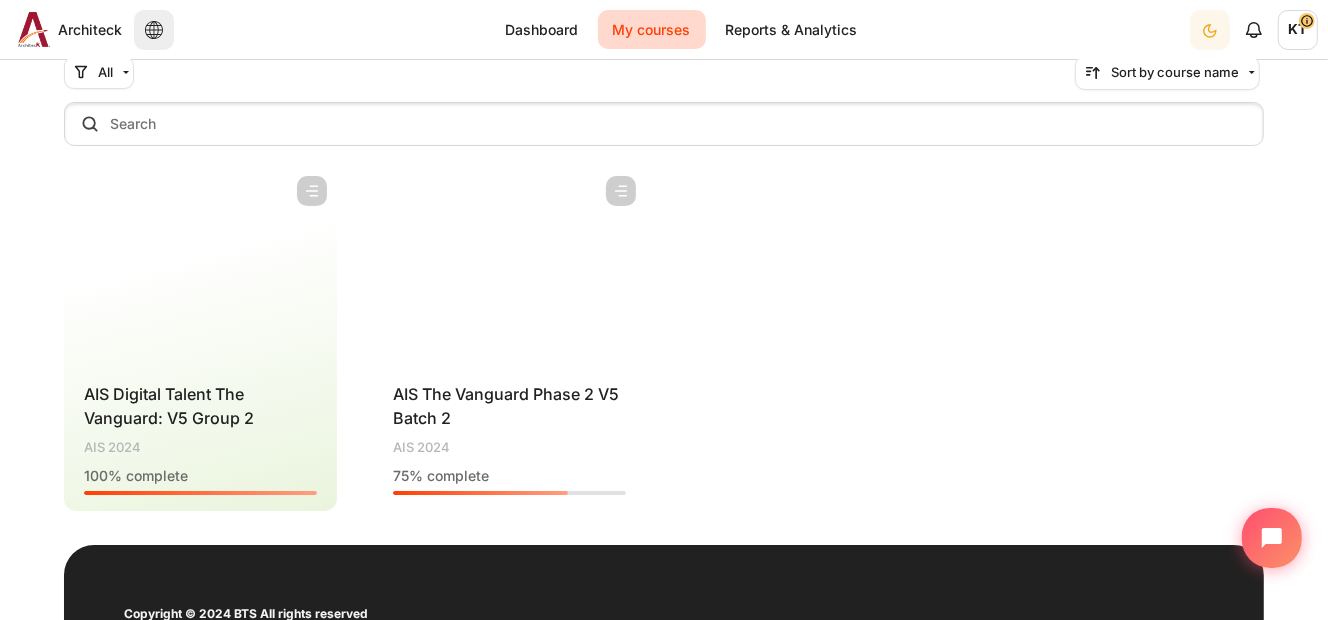 click on "Course progress:
75 % complete" at bounding box center (509, 488) 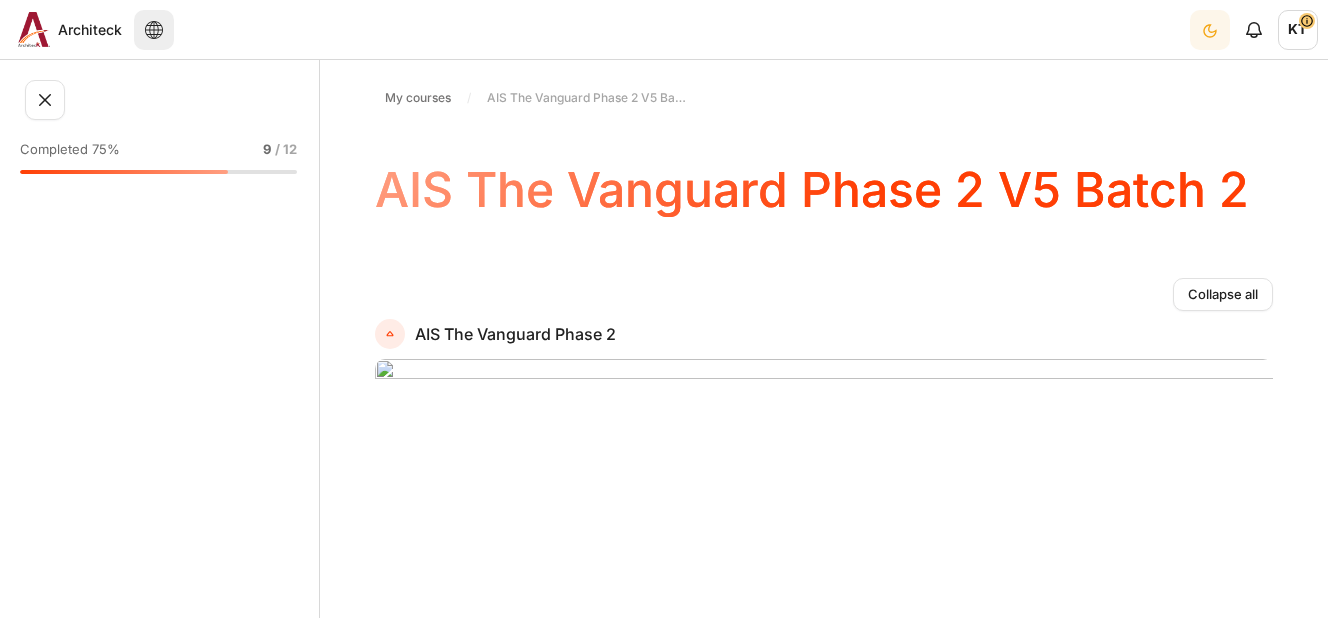 scroll, scrollTop: 0, scrollLeft: 0, axis: both 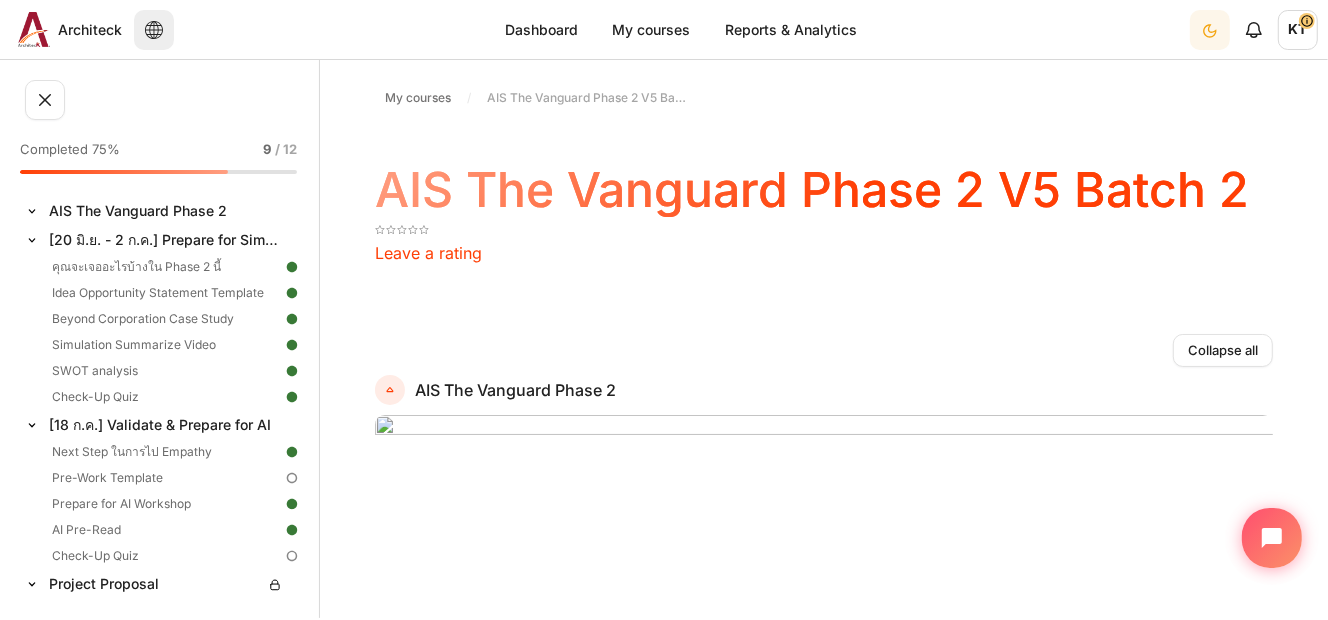 click at bounding box center (32, 584) 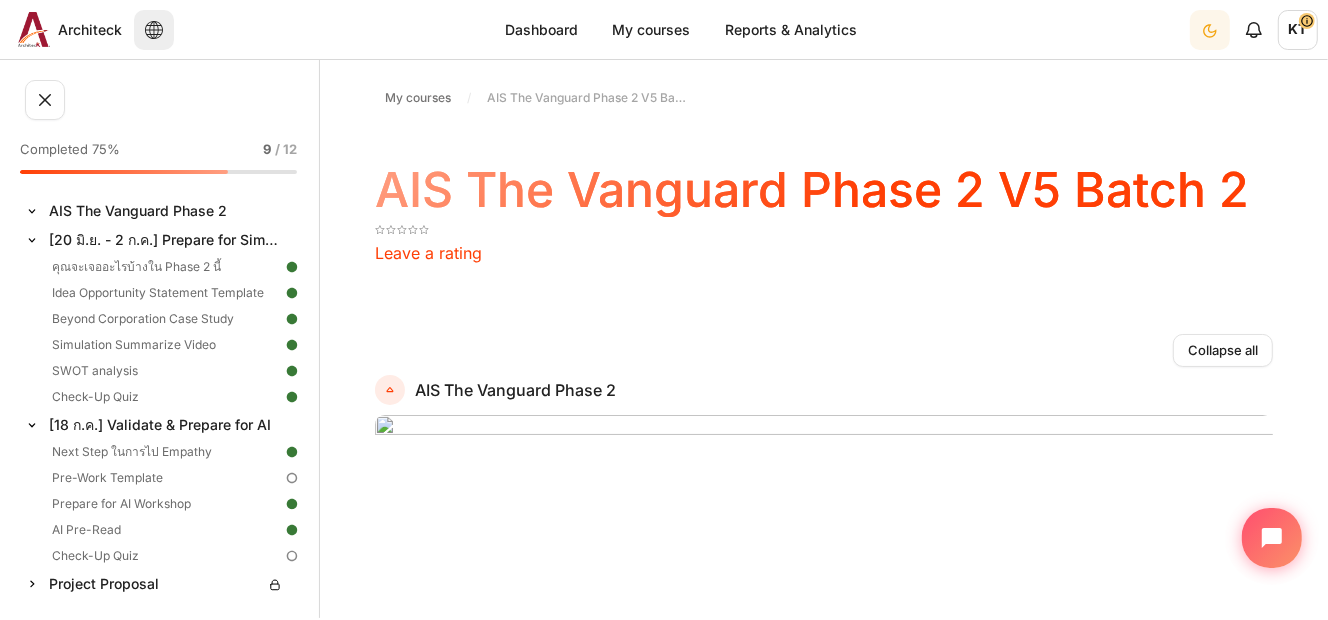 click at bounding box center [32, 584] 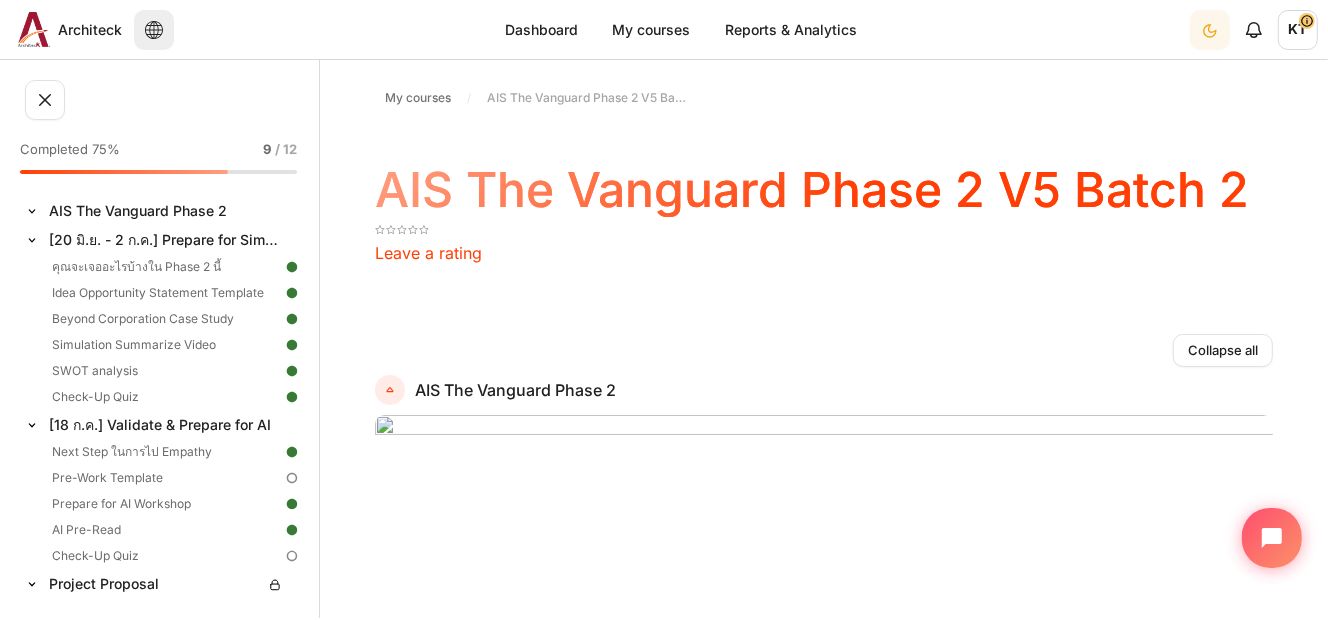 click at bounding box center (32, 240) 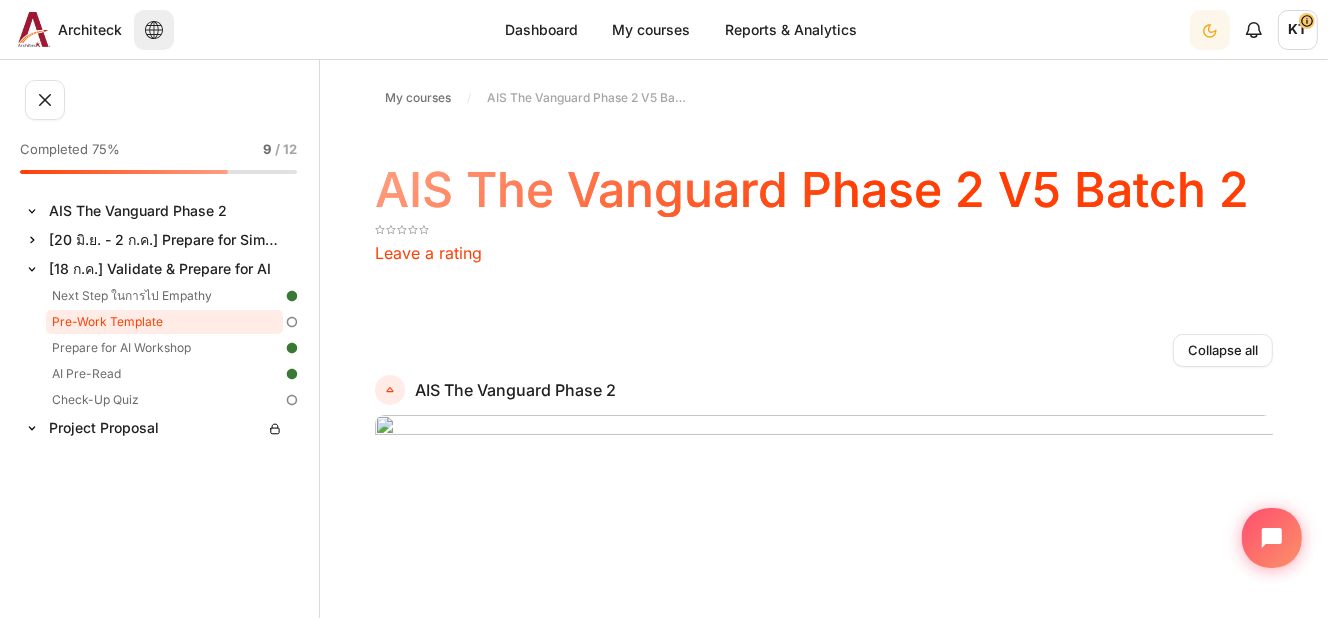 click on "Pre-Work Template" at bounding box center (164, 322) 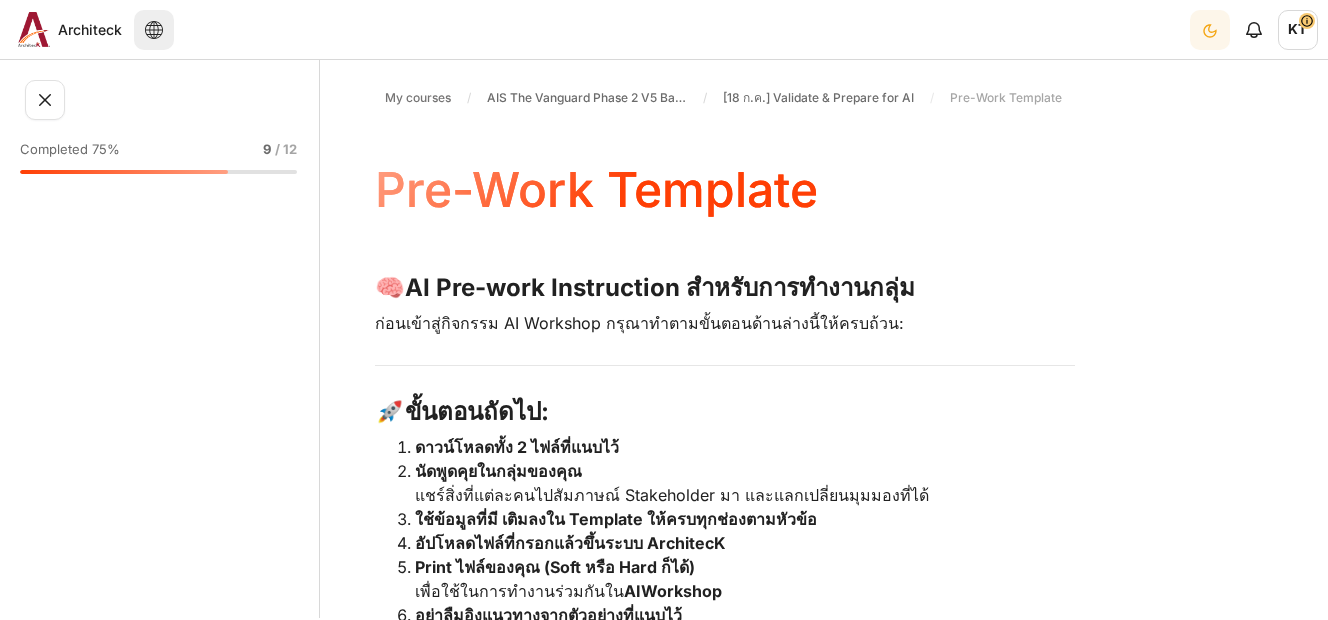 scroll, scrollTop: 0, scrollLeft: 0, axis: both 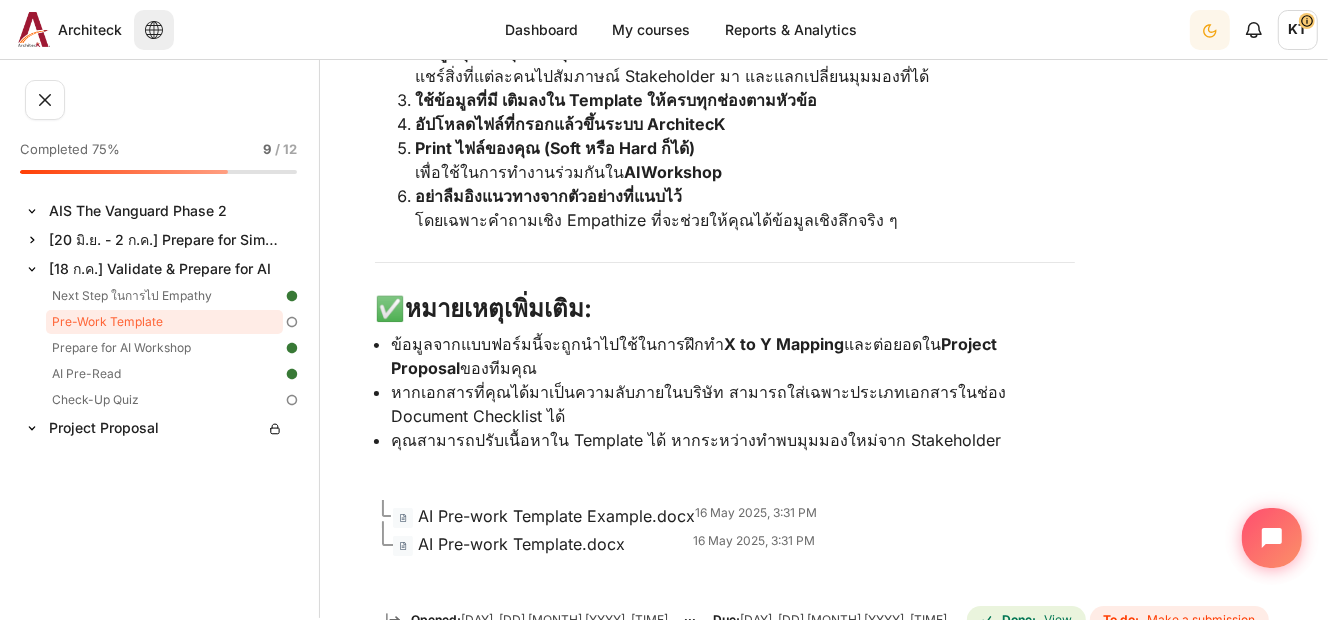 click on "AI Pre-work Template.docx" at bounding box center (521, 544) 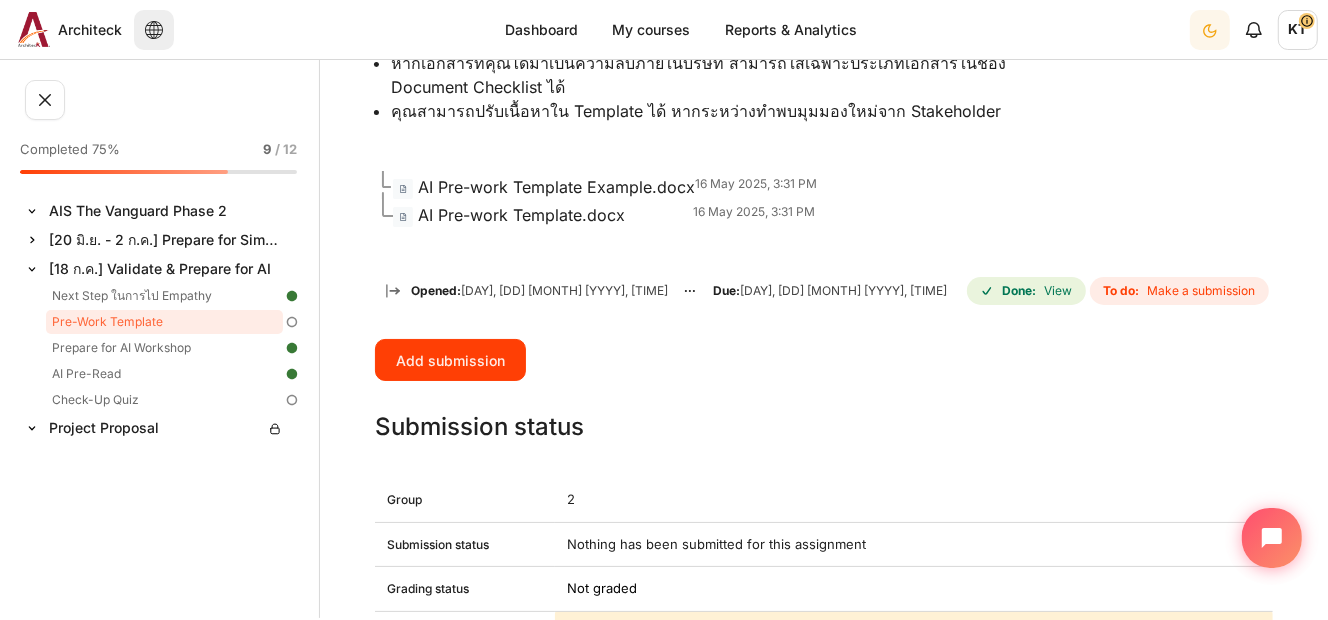scroll, scrollTop: 755, scrollLeft: 0, axis: vertical 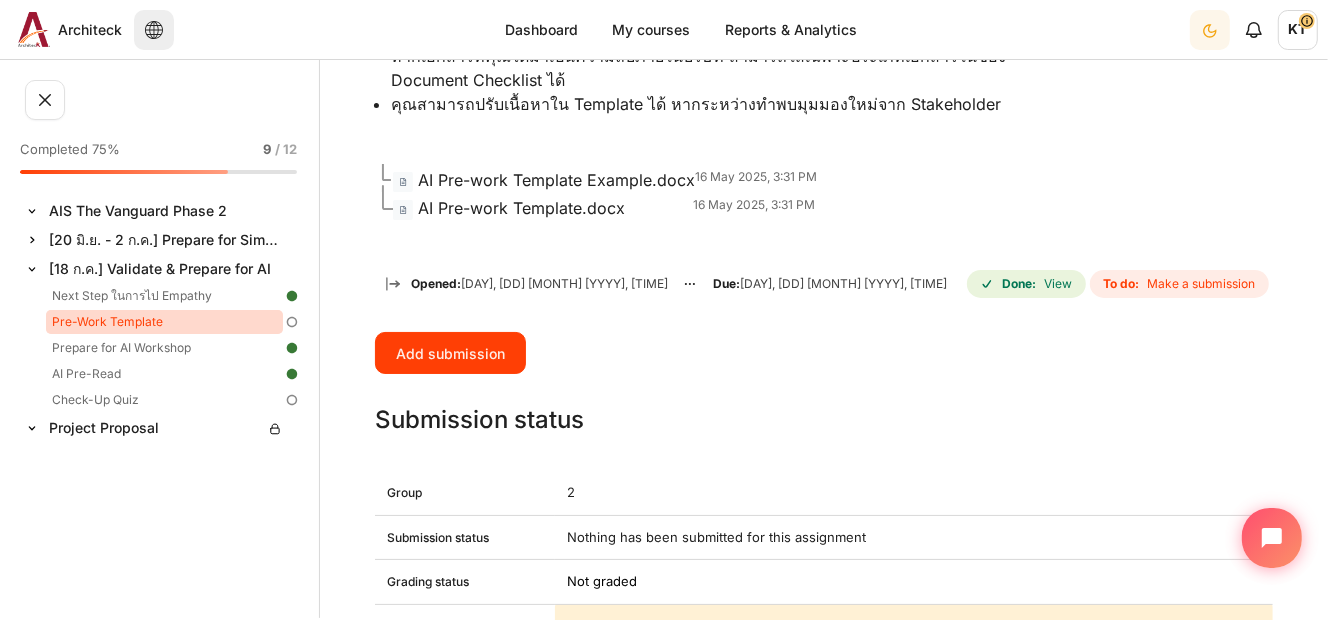 click on "Pre-Work Template" at bounding box center [164, 322] 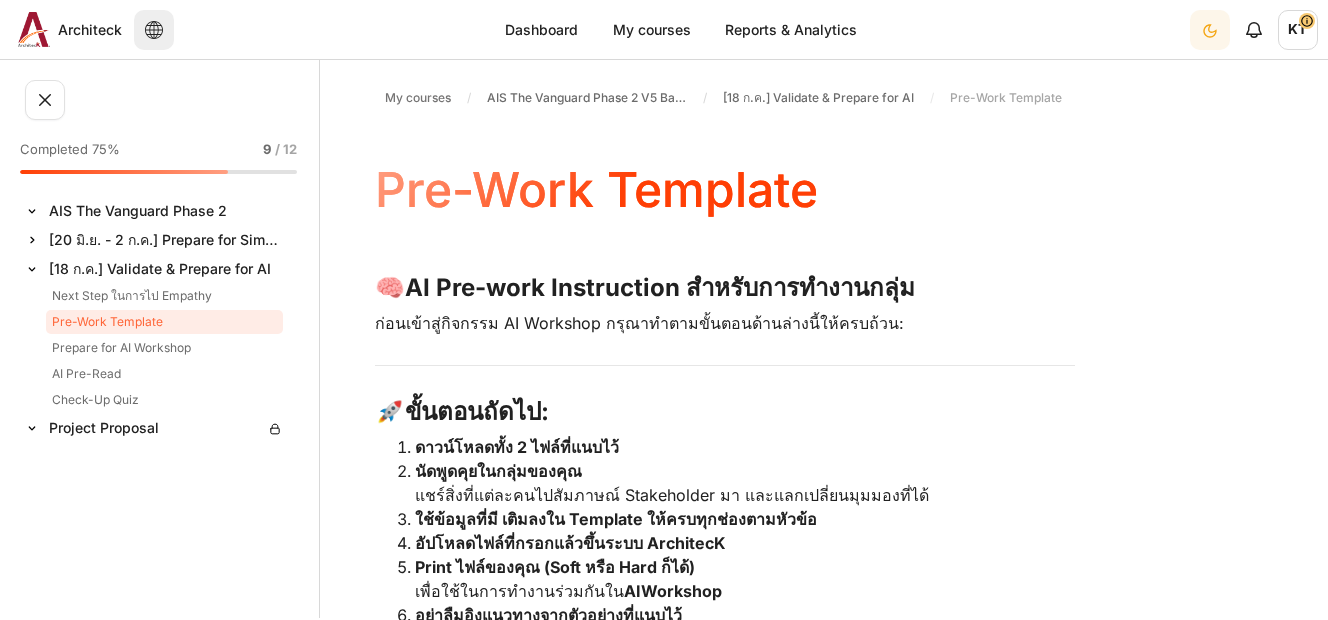 scroll, scrollTop: 0, scrollLeft: 0, axis: both 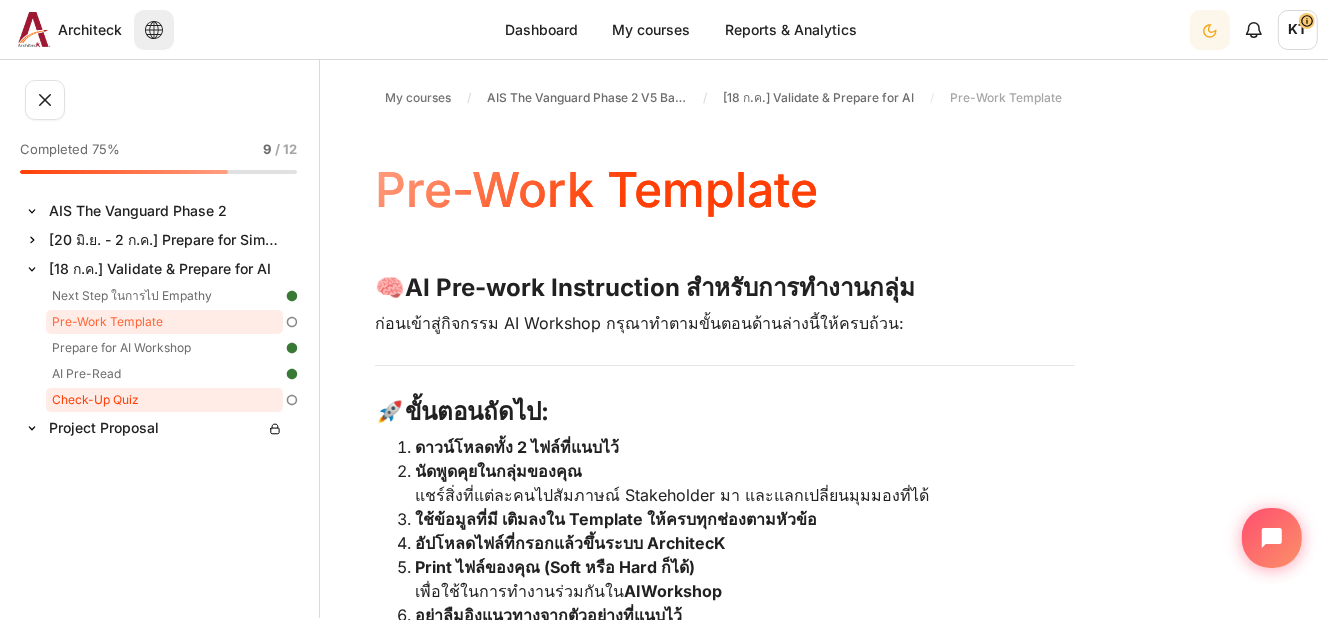 click on "Check-Up Quiz" at bounding box center (164, 400) 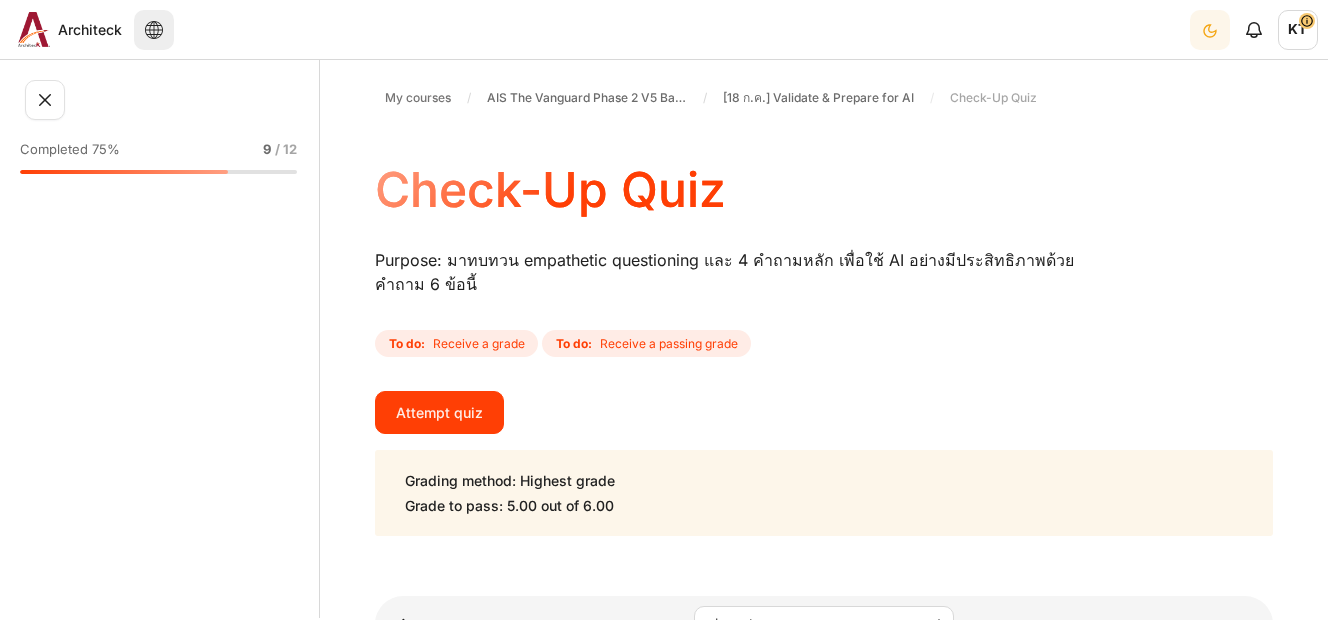 scroll, scrollTop: 0, scrollLeft: 0, axis: both 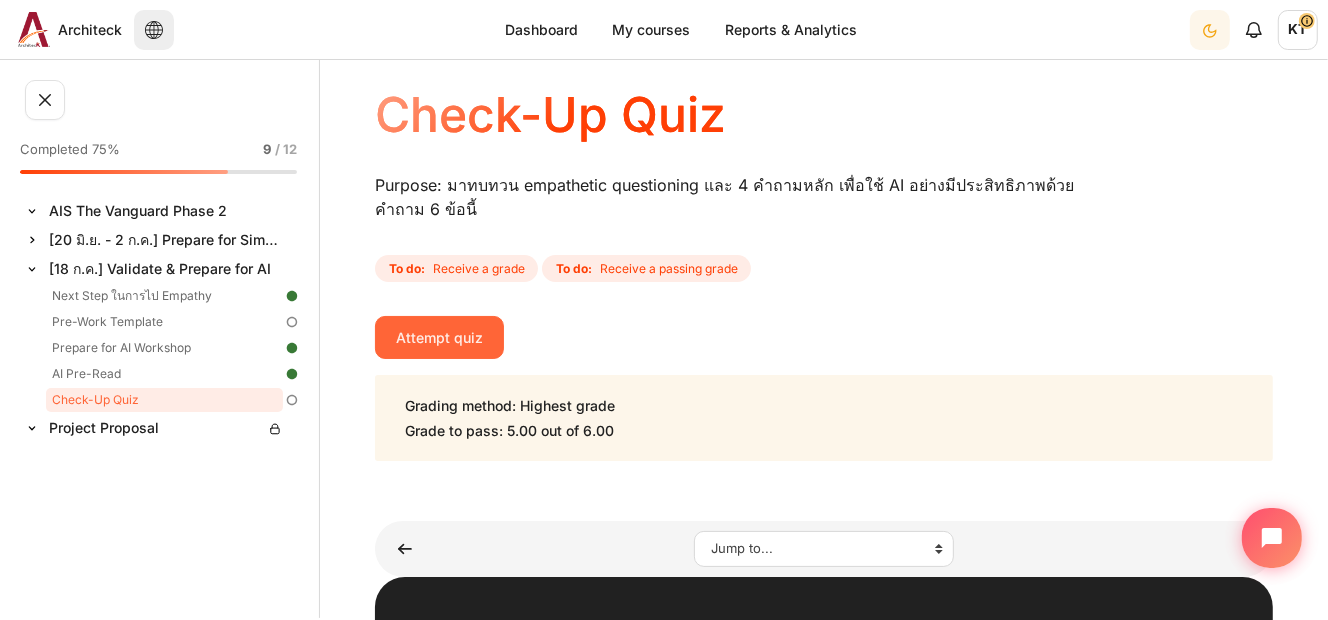 click on "Attempt quiz" at bounding box center [439, 337] 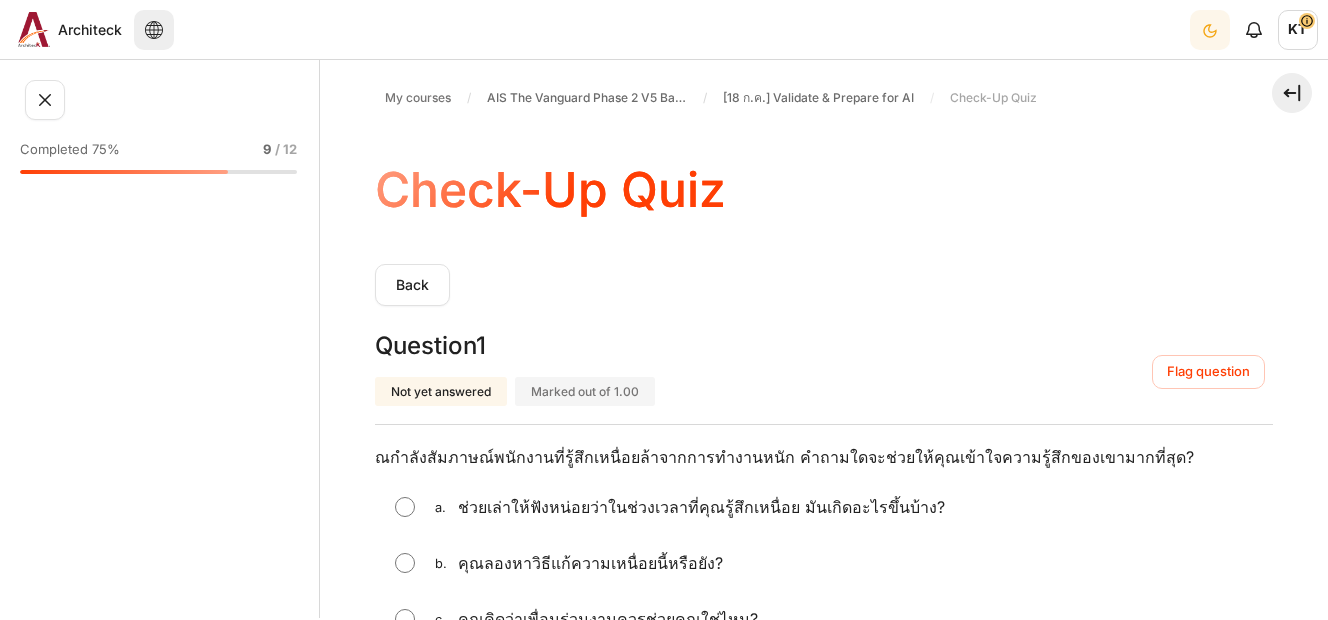 scroll, scrollTop: 0, scrollLeft: 0, axis: both 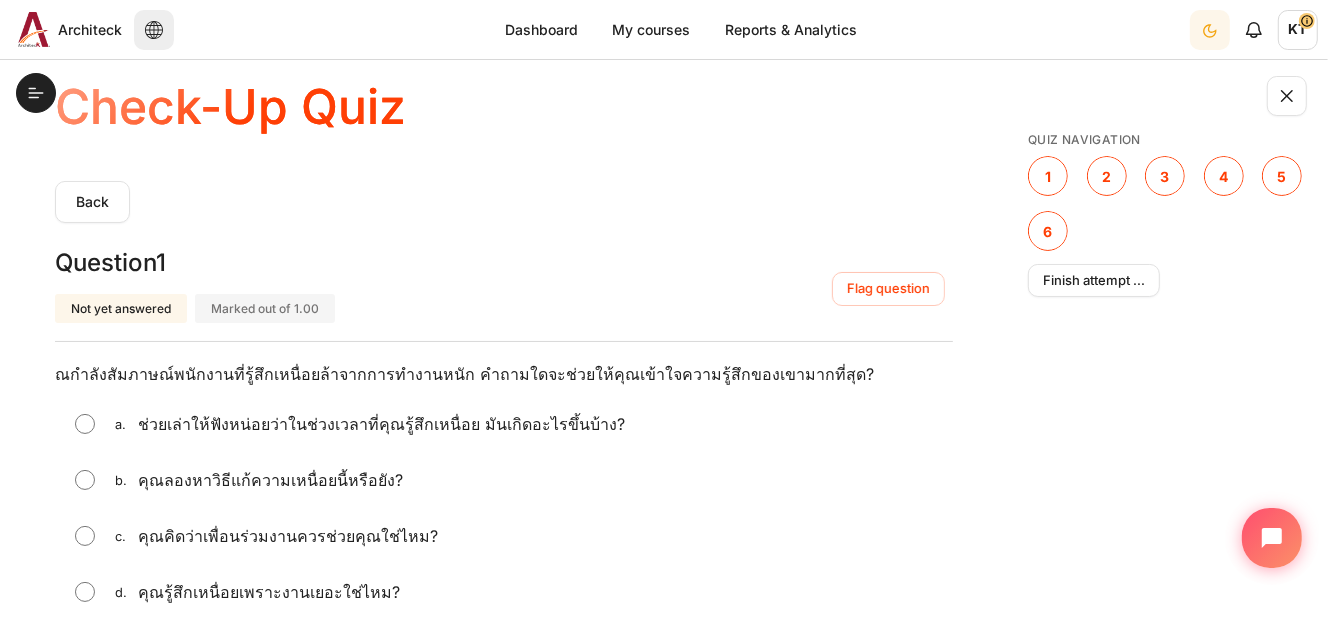 click at bounding box center [85, 424] 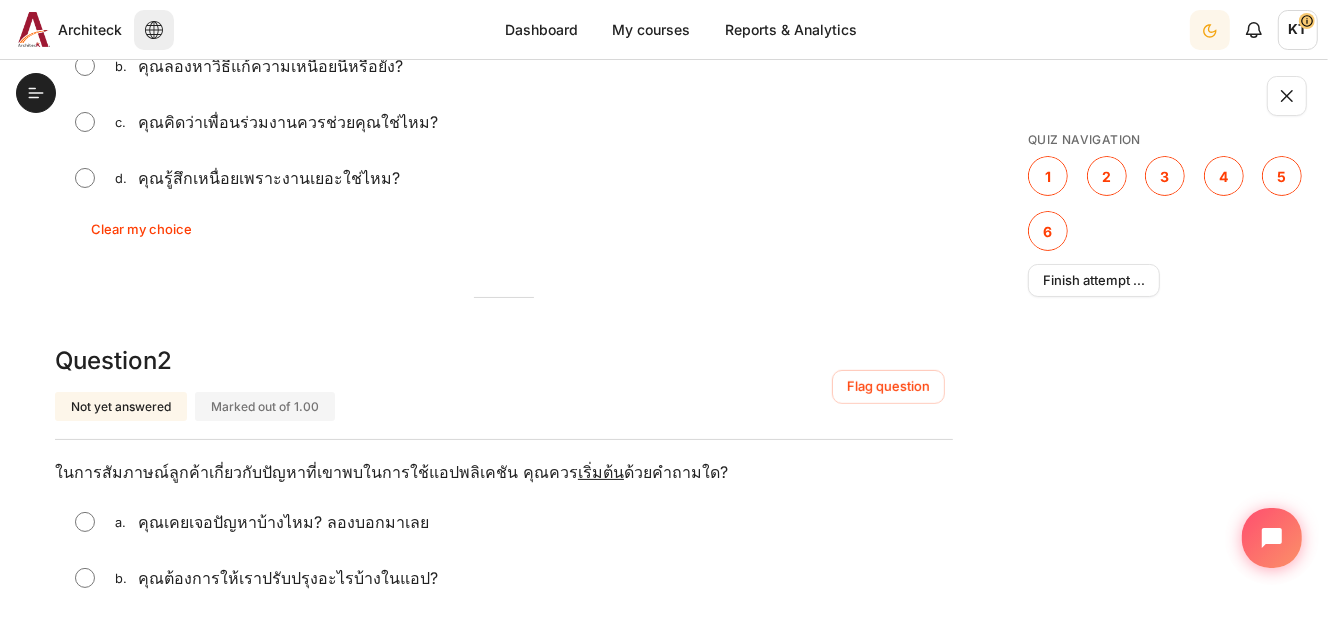scroll, scrollTop: 503, scrollLeft: 0, axis: vertical 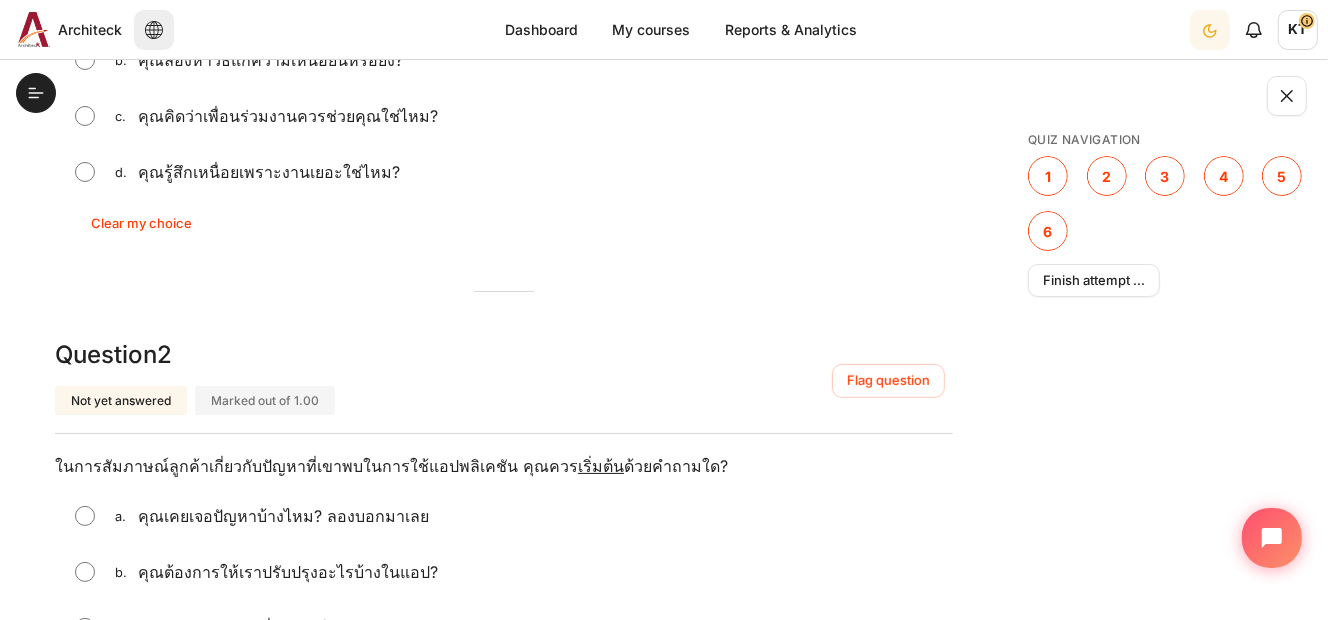 click at bounding box center (85, 572) 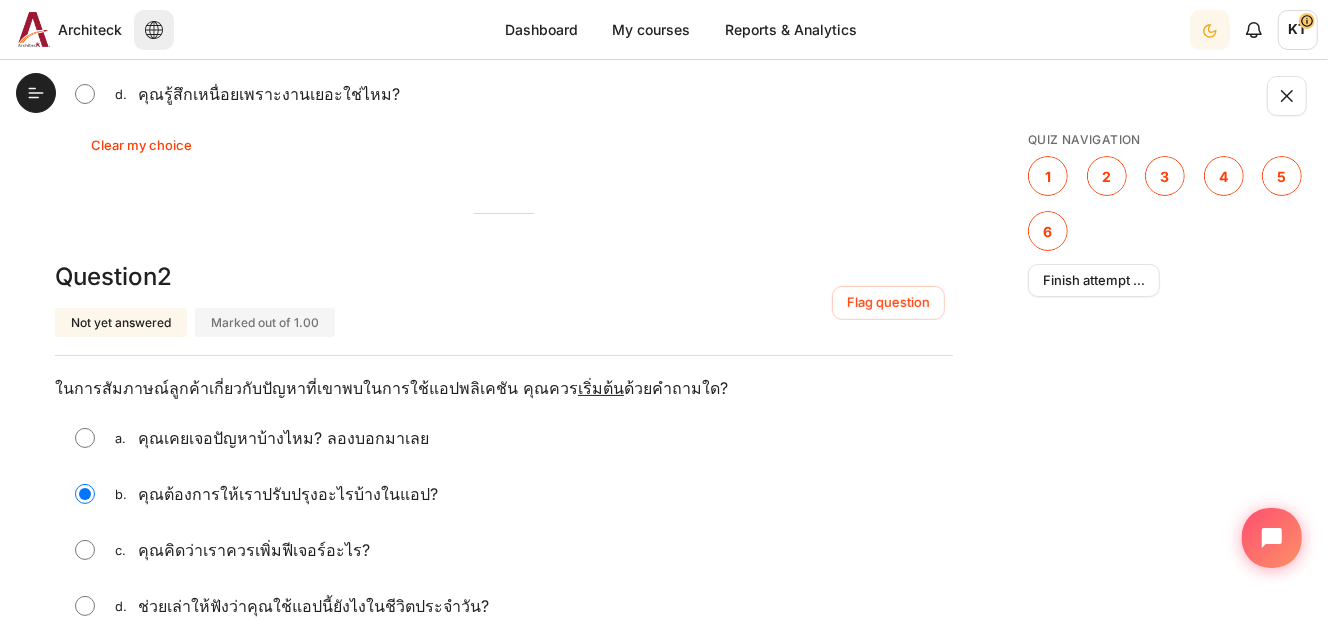 scroll, scrollTop: 587, scrollLeft: 0, axis: vertical 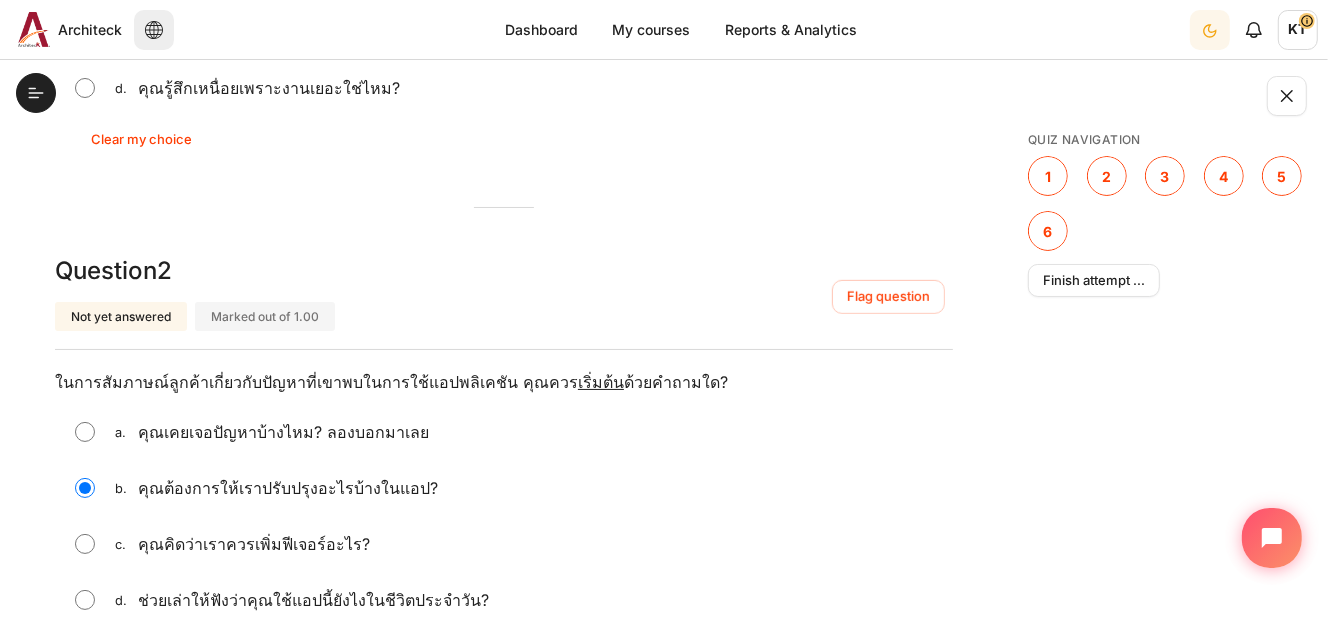 click at bounding box center (85, 600) 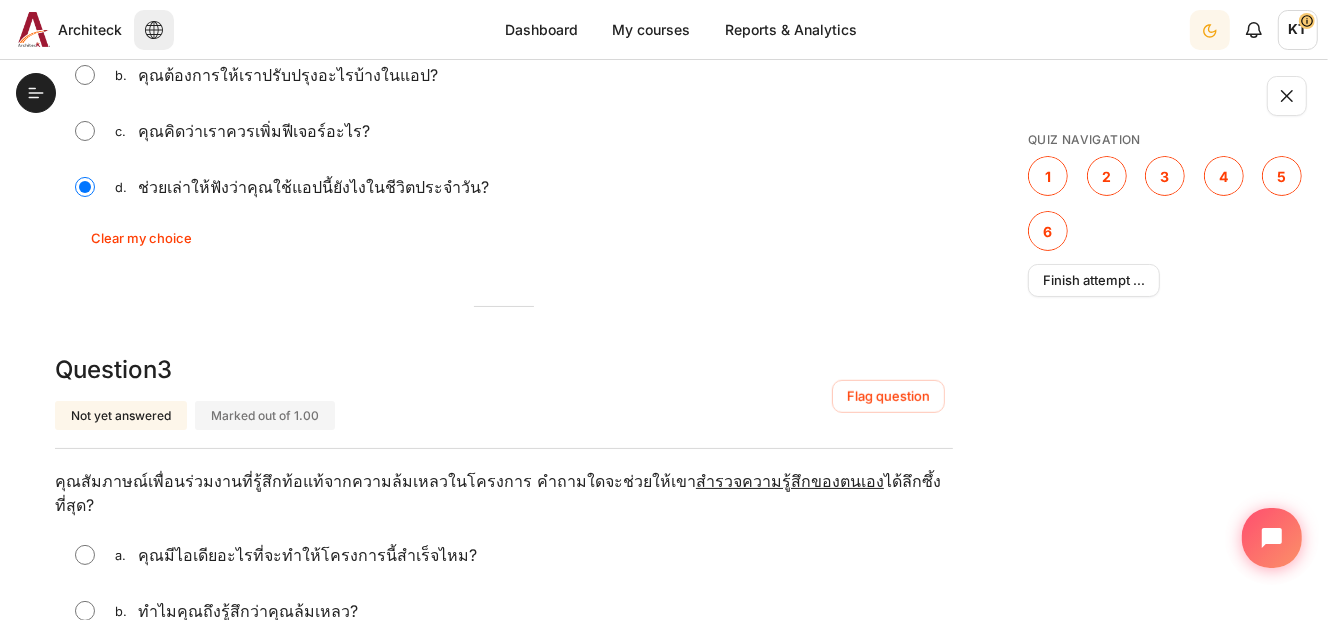 scroll, scrollTop: 1007, scrollLeft: 0, axis: vertical 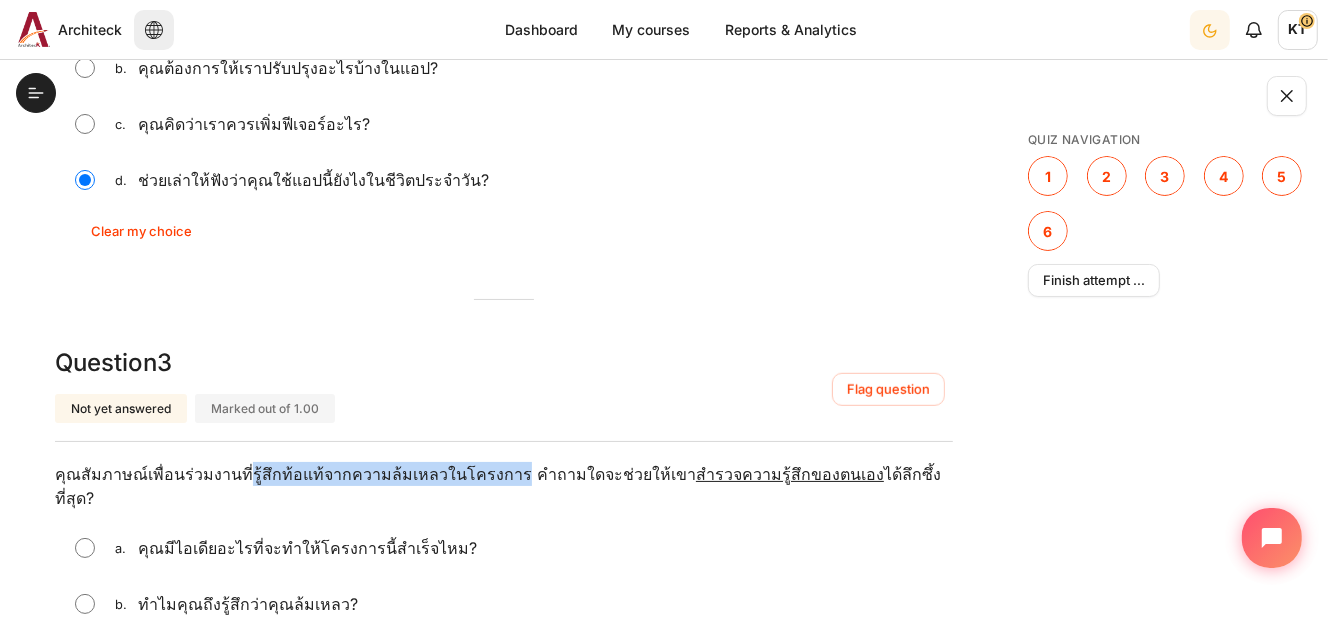 drag, startPoint x: 383, startPoint y: 262, endPoint x: 190, endPoint y: 252, distance: 193.2589 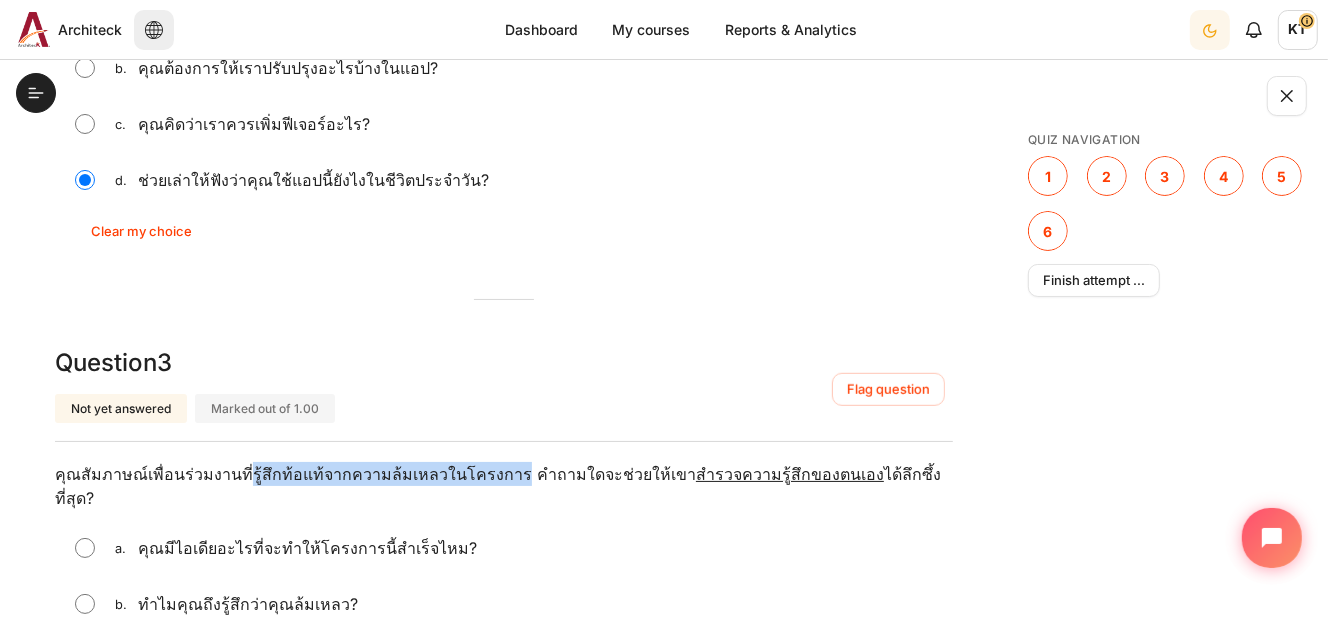 click at bounding box center [85, 716] 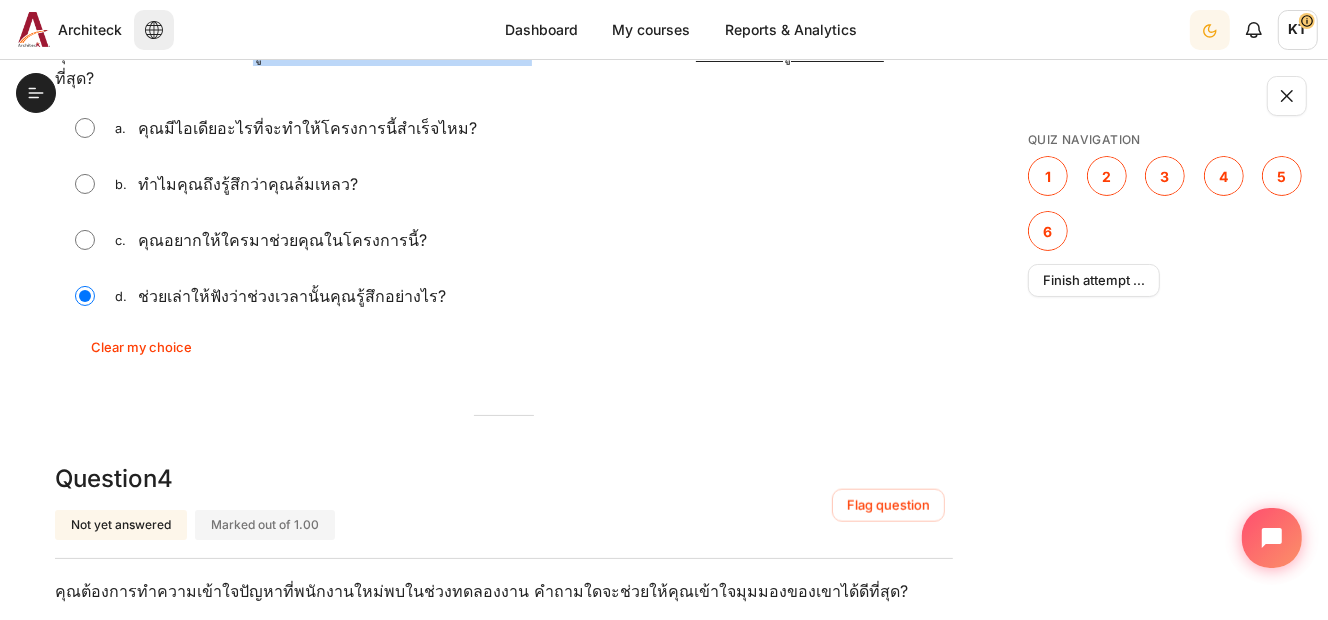 scroll, scrollTop: 1450, scrollLeft: 0, axis: vertical 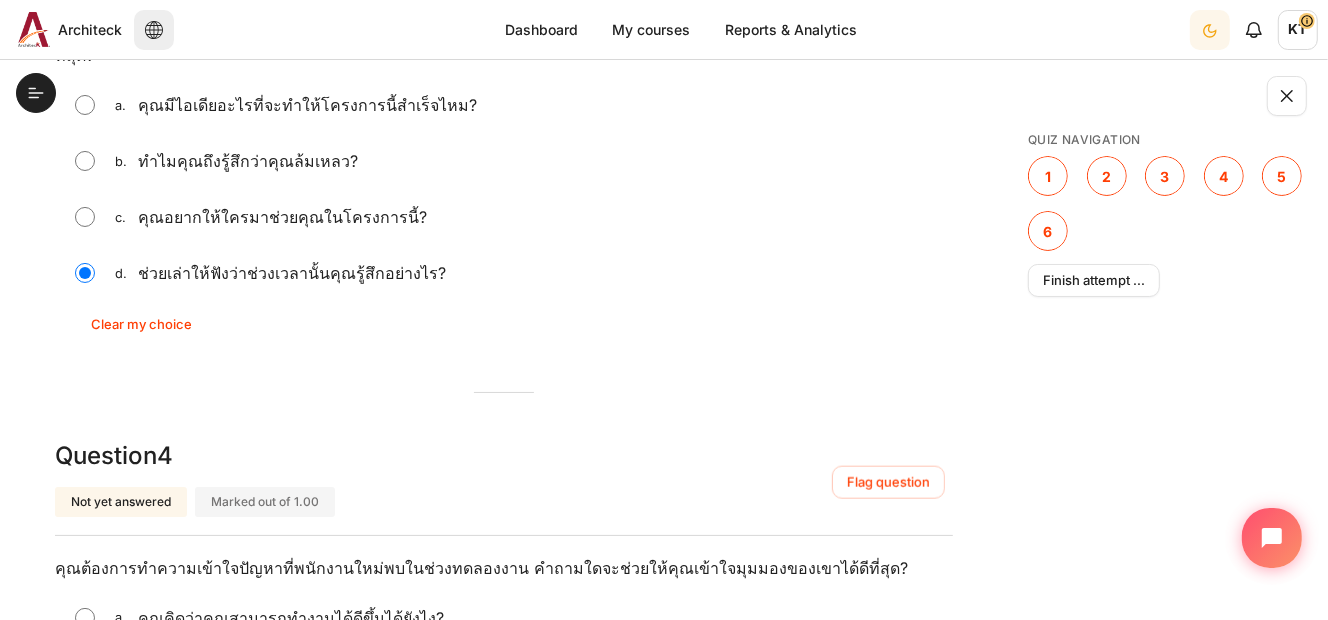 click at bounding box center (85, 730) 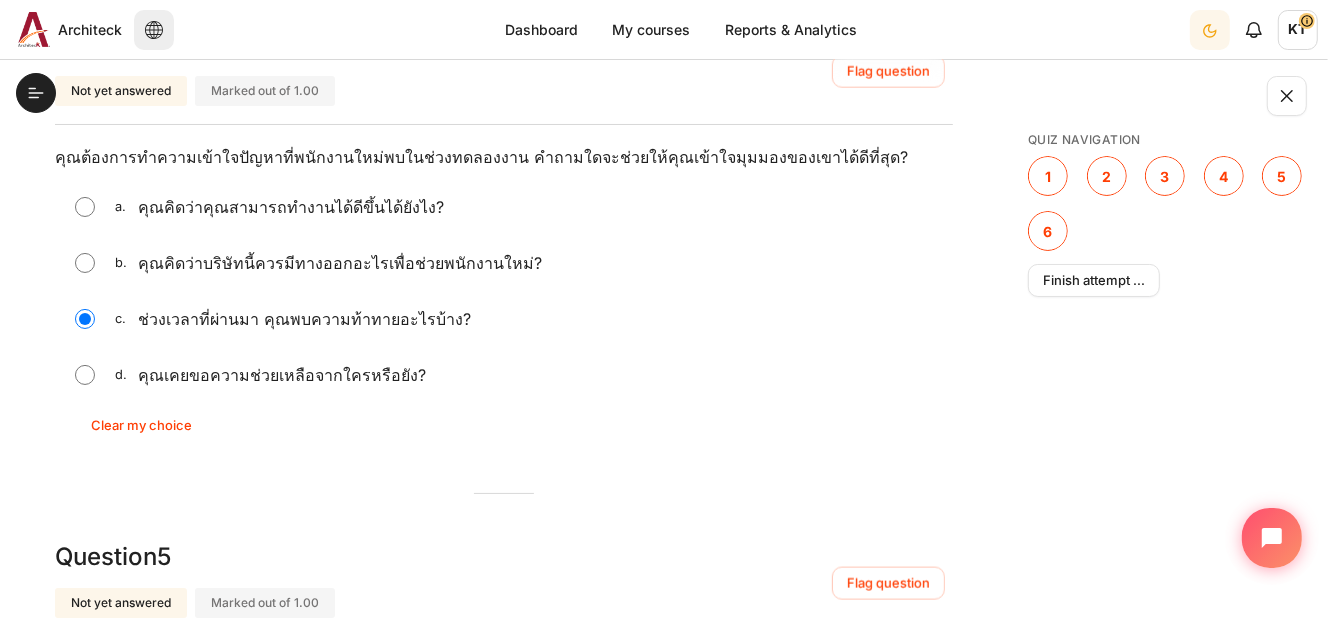 scroll, scrollTop: 1870, scrollLeft: 0, axis: vertical 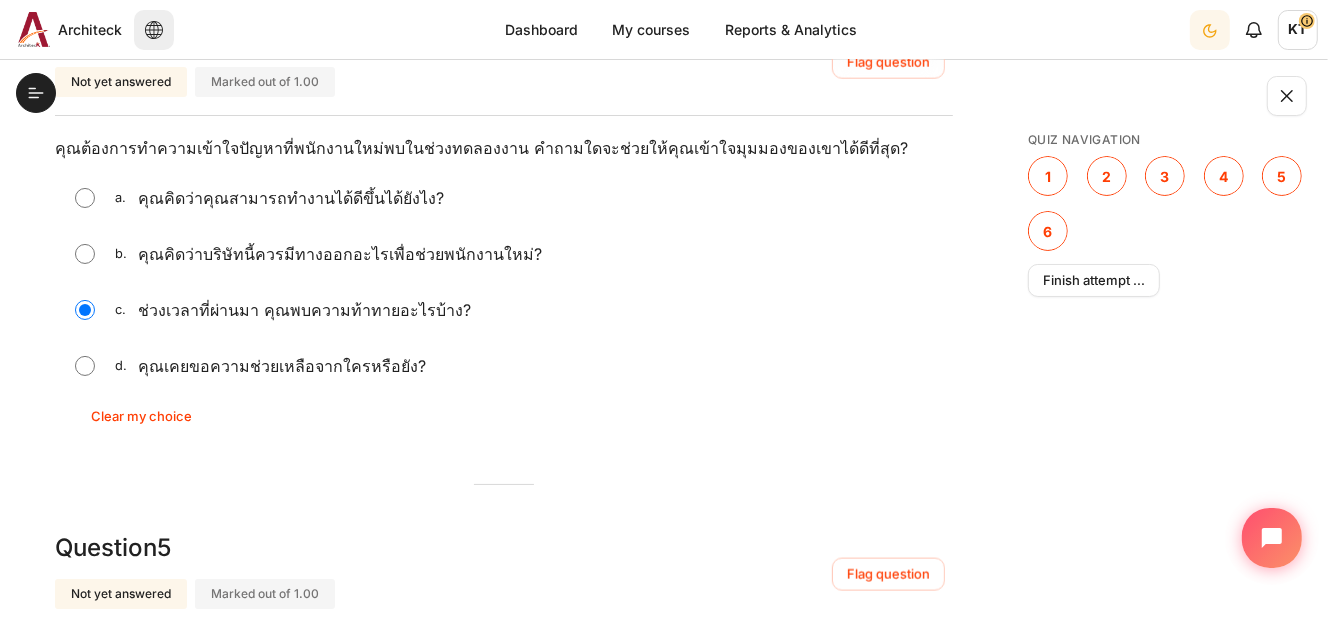 drag, startPoint x: 49, startPoint y: 278, endPoint x: 301, endPoint y: 287, distance: 252.16066 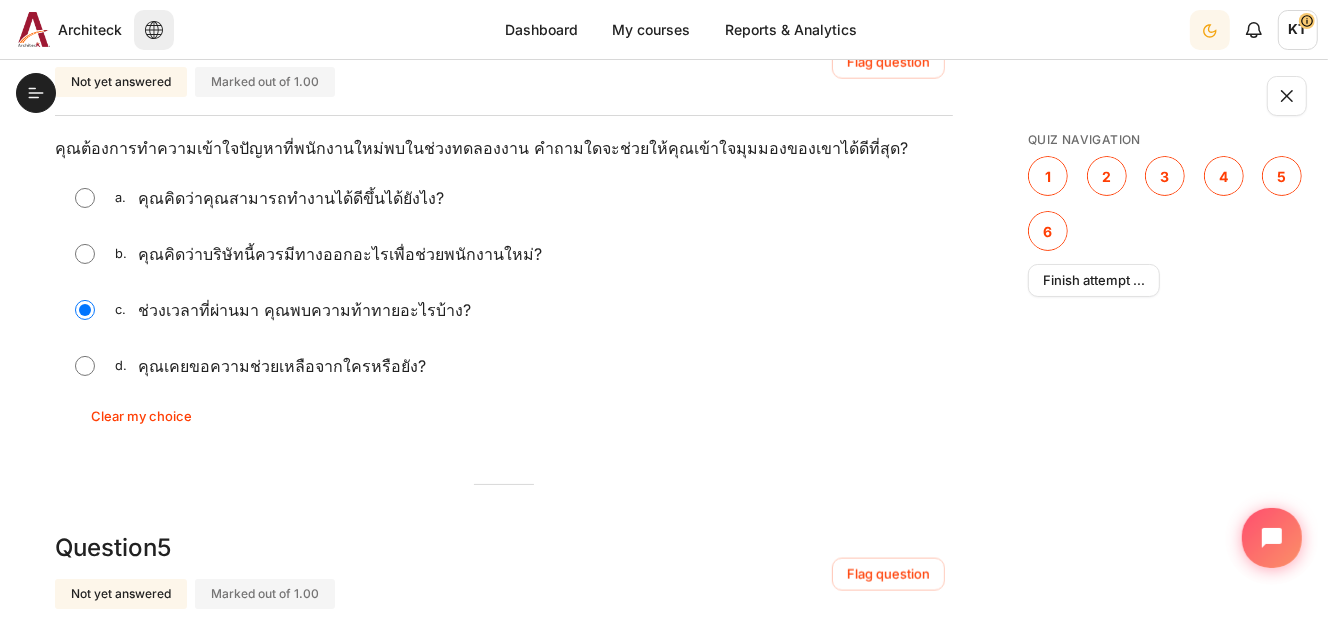 drag, startPoint x: 301, startPoint y: 287, endPoint x: 143, endPoint y: 277, distance: 158.31615 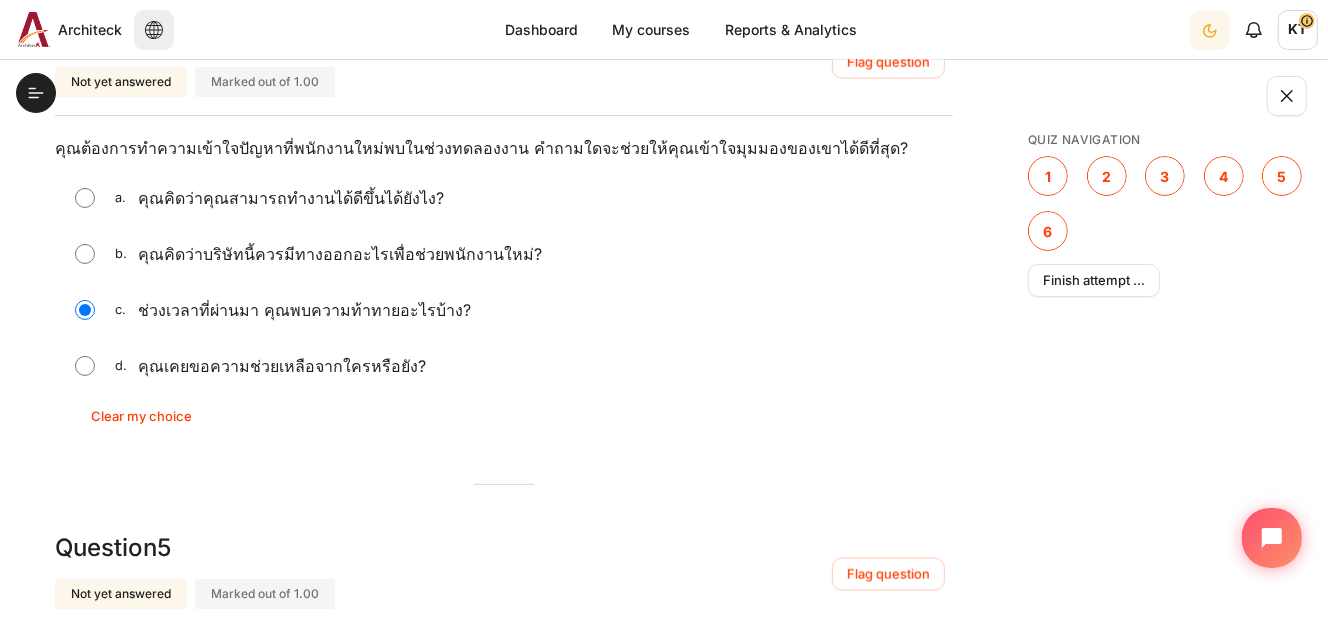 click at bounding box center [85, 710] 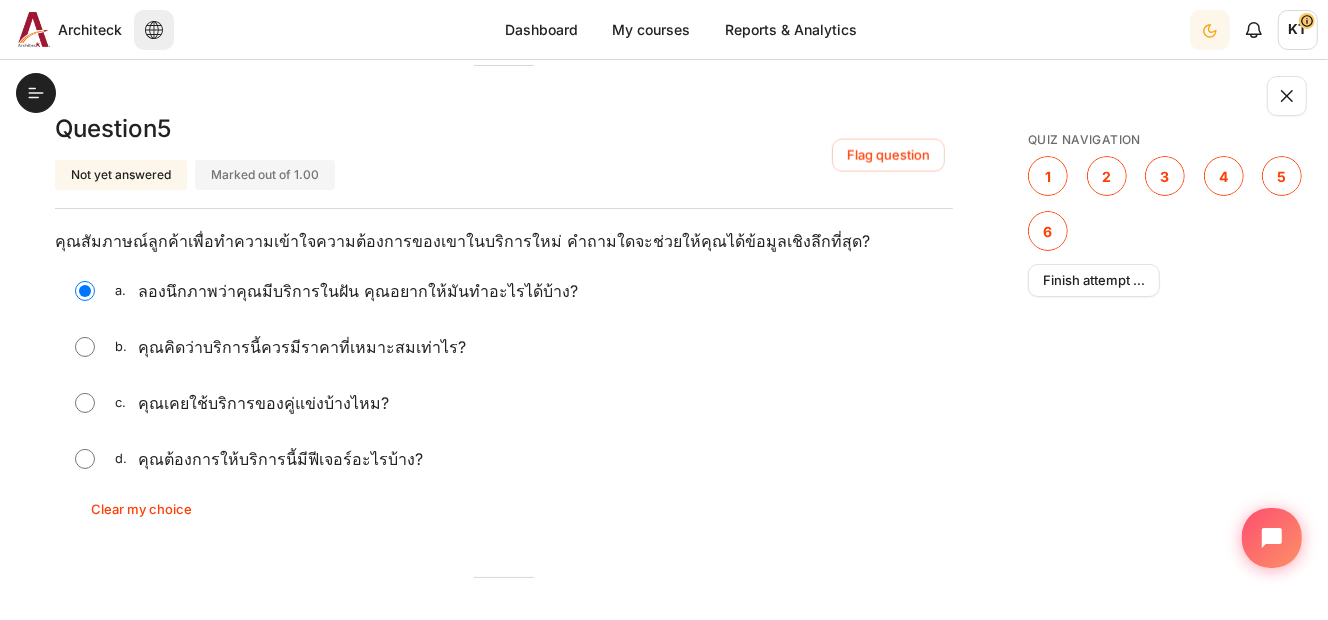 scroll, scrollTop: 2290, scrollLeft: 0, axis: vertical 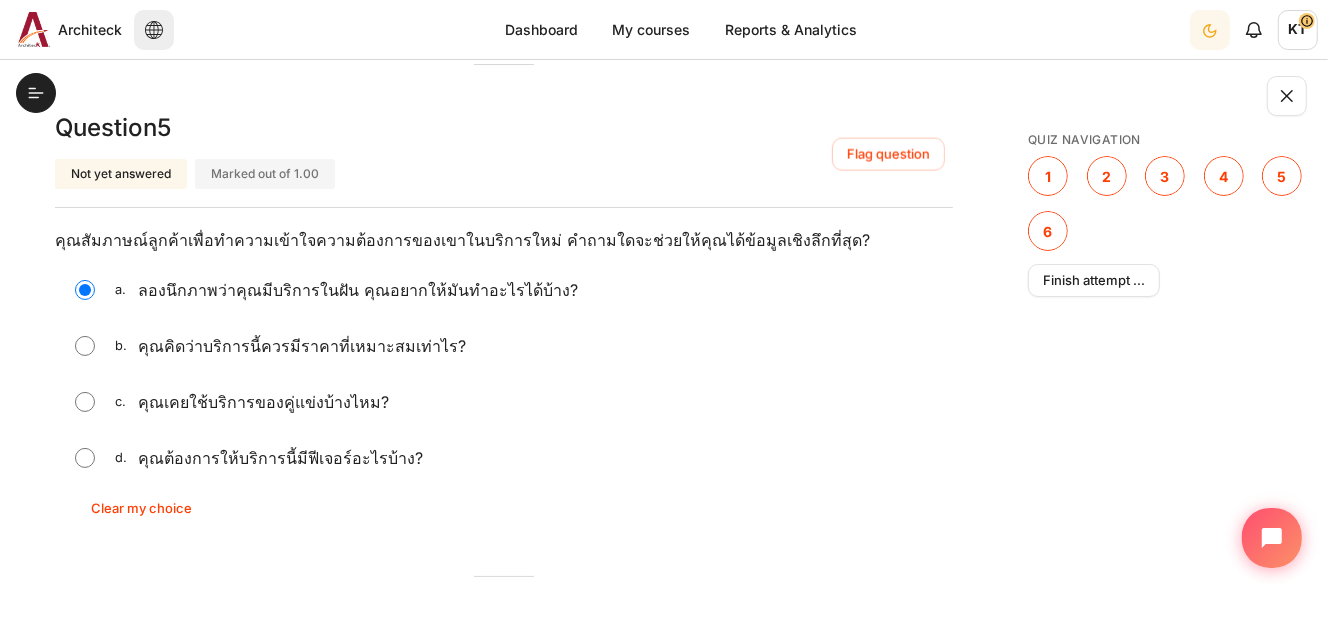 click on "Choose... ขั้นที่ 3 ขั้นที่ 2 ขั้นที่ 1 ขั้นที่ 4" at bounding box center (459, 818) 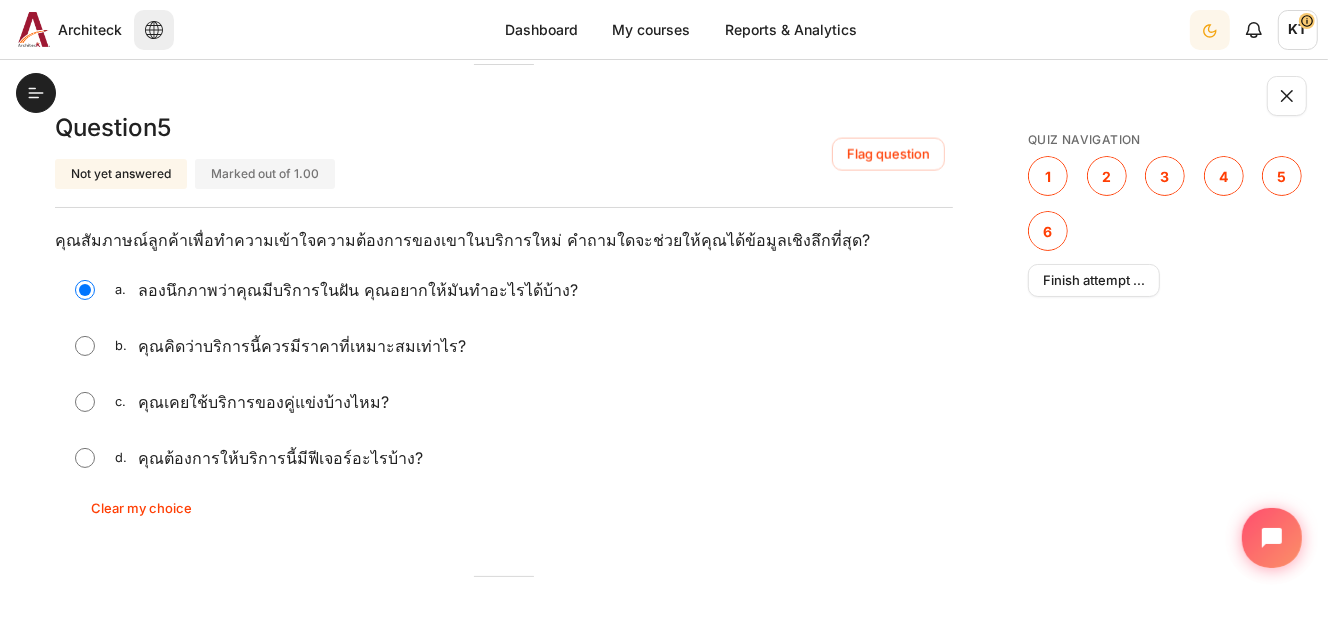 click on "Finish attempt ..." at bounding box center (504, 1023) 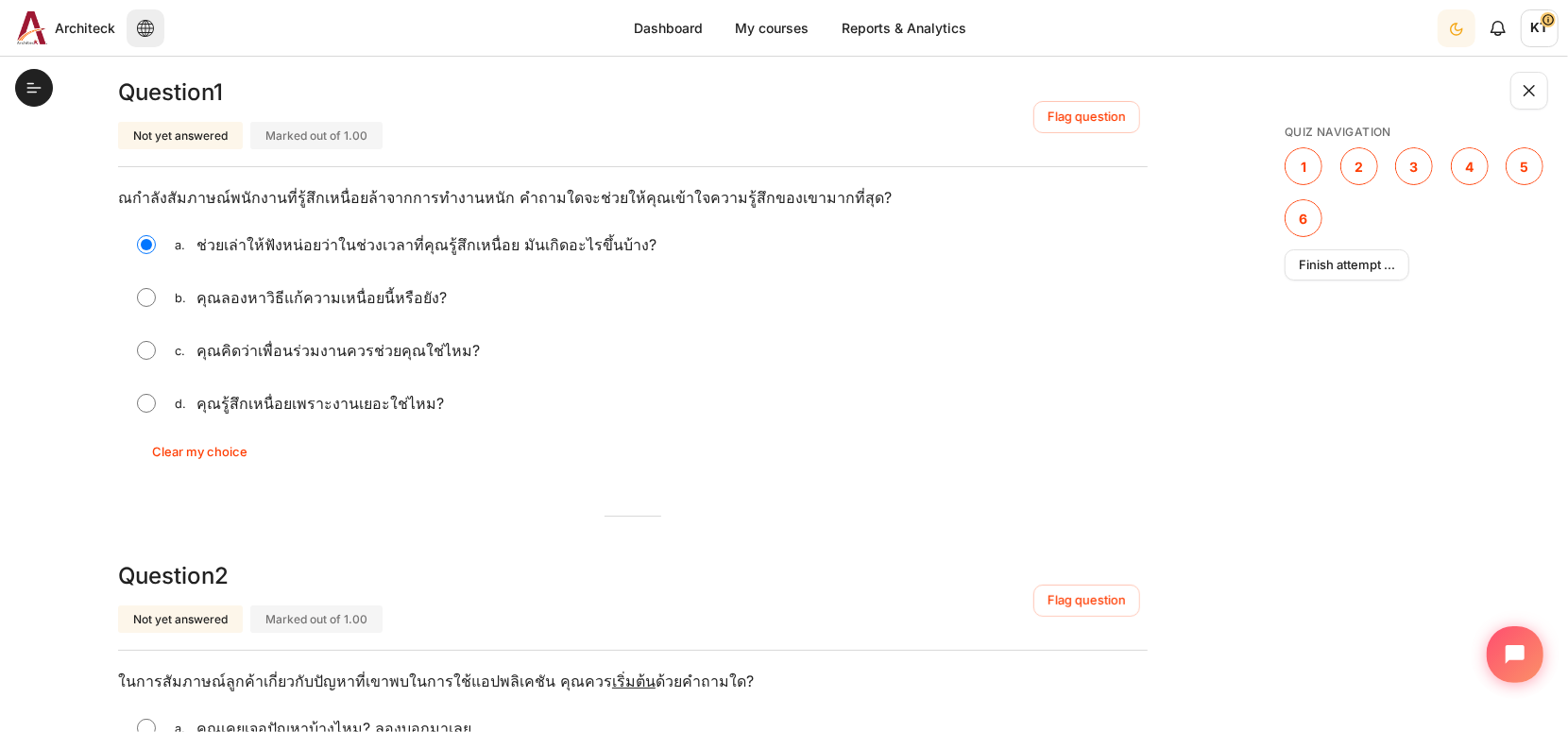 scroll, scrollTop: 335, scrollLeft: 0, axis: vertical 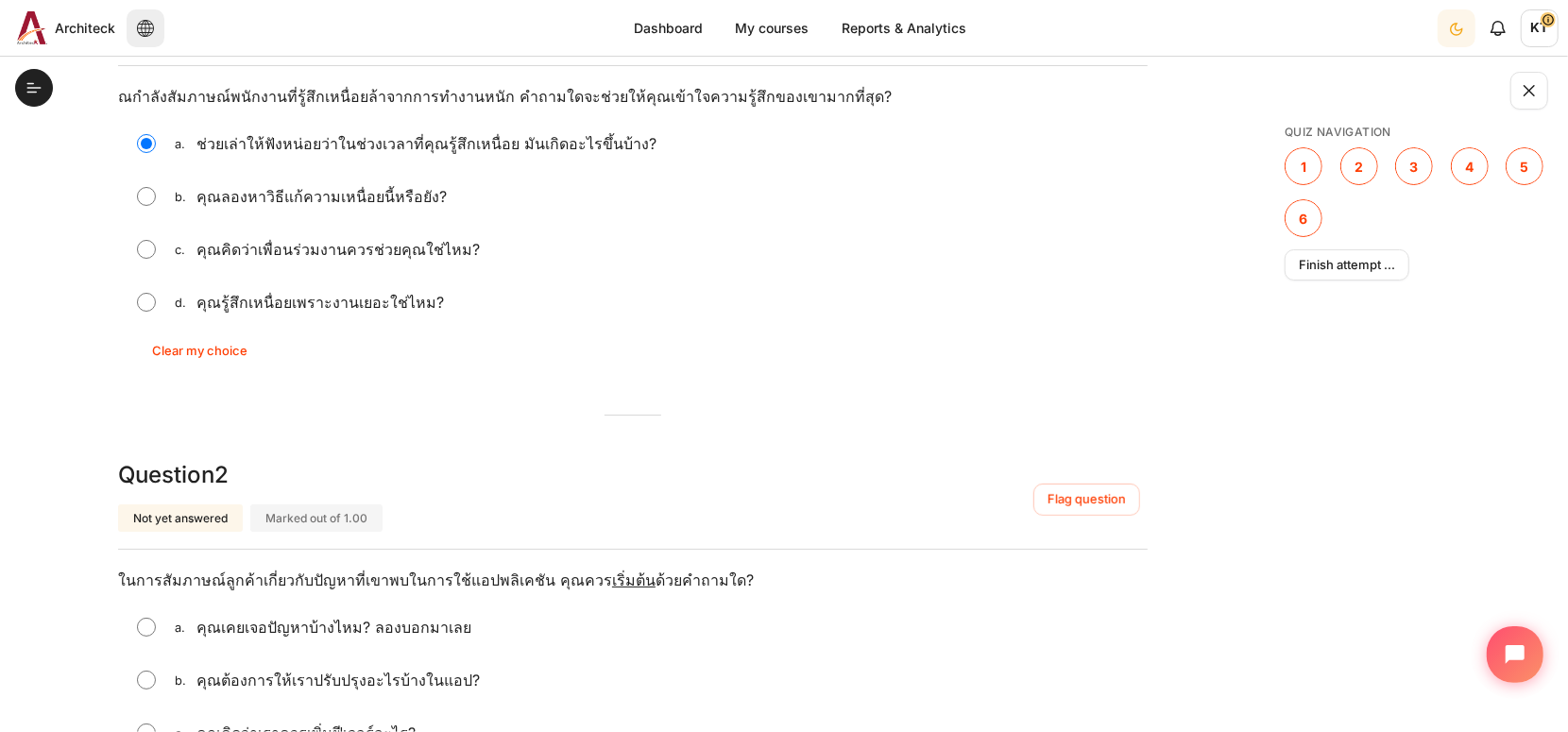 click on "Clear my choice" at bounding box center [633, 352] 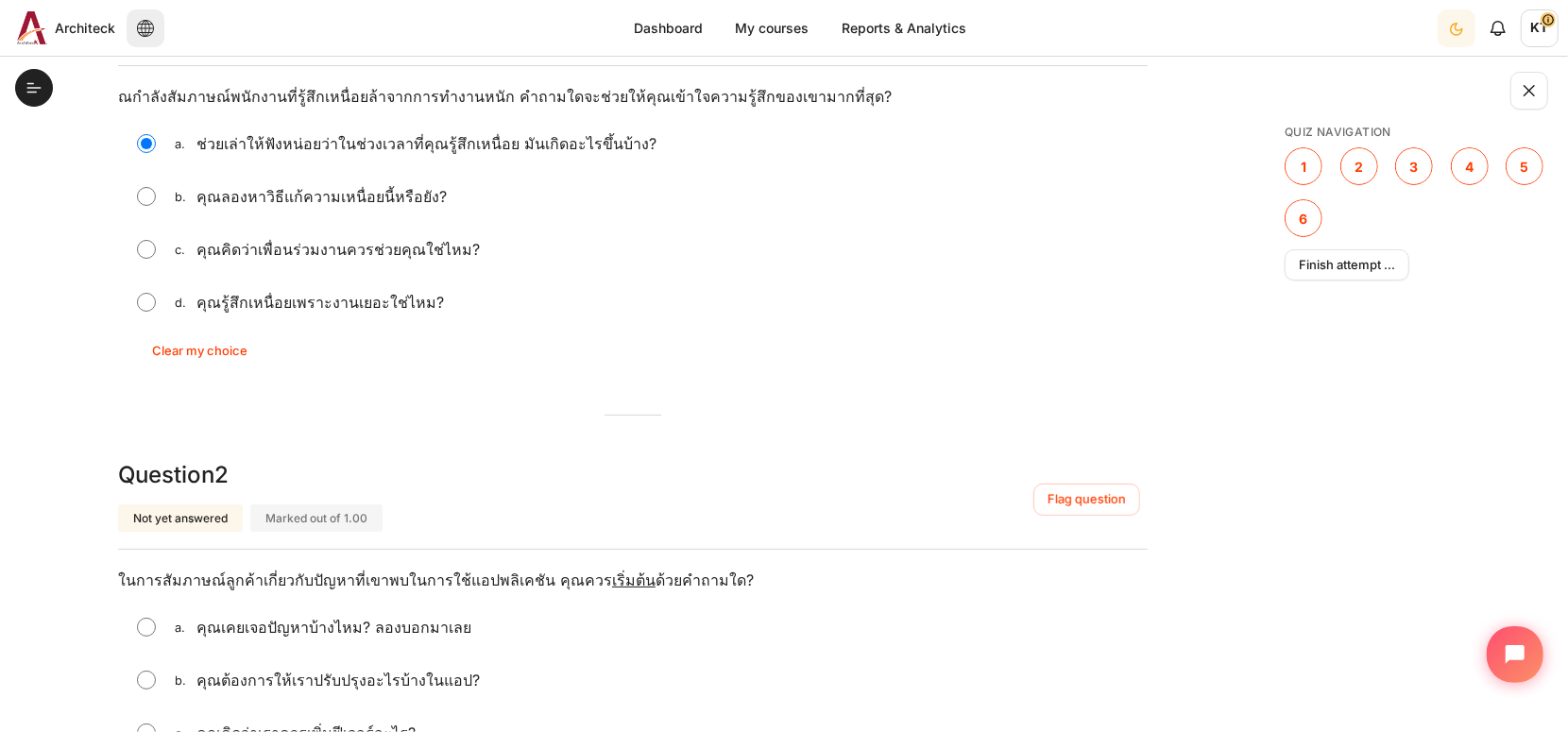 click on "a.  คุณเคยเจอปัญหาบ้างไหม? ลองบอกมาเลย" at bounding box center [633, 627] 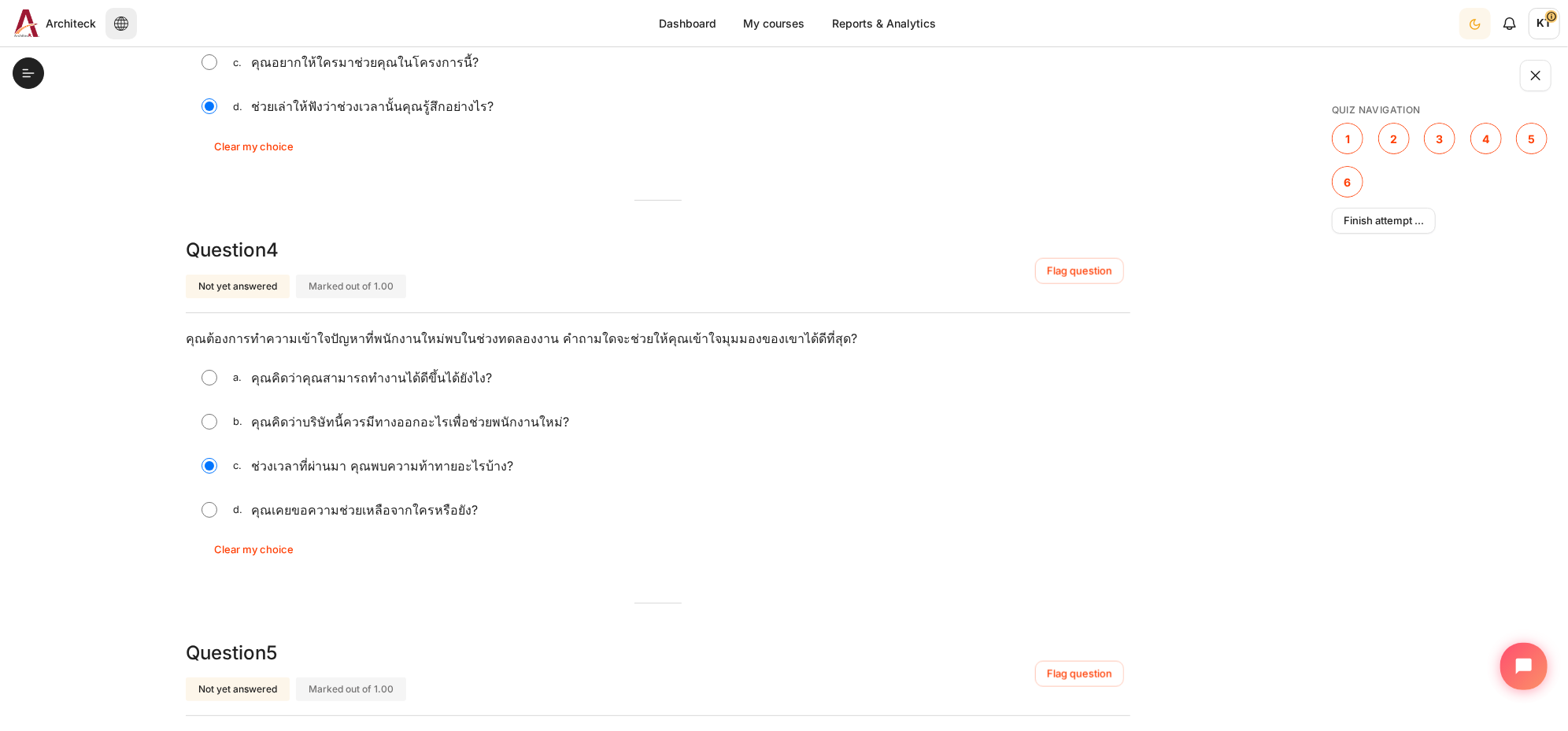 scroll, scrollTop: 1128, scrollLeft: 0, axis: vertical 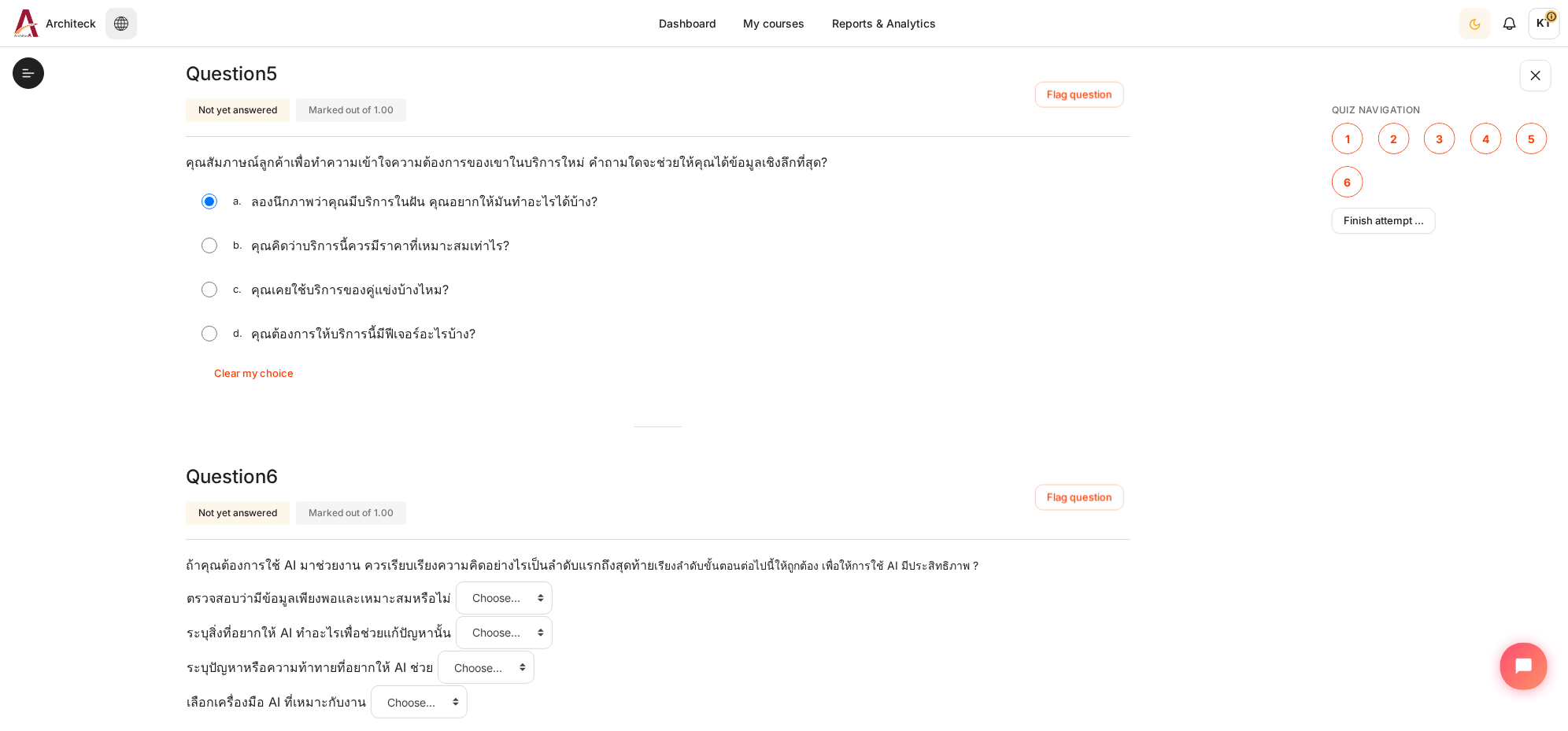 click on "Jump to...
คุณจะเจออะไรบ้างใน Phase 2 นี้
Idea Opportunity Statement Template
Beyond Corporation Case Study
Simulation Summarize Video
SWOT analysis
Check-Up Quiz
Next Step ในการไป Empathy
Pre-Work Template
Prepare for AI Workshop
AI Pre-Read" at bounding box center (658, 846) 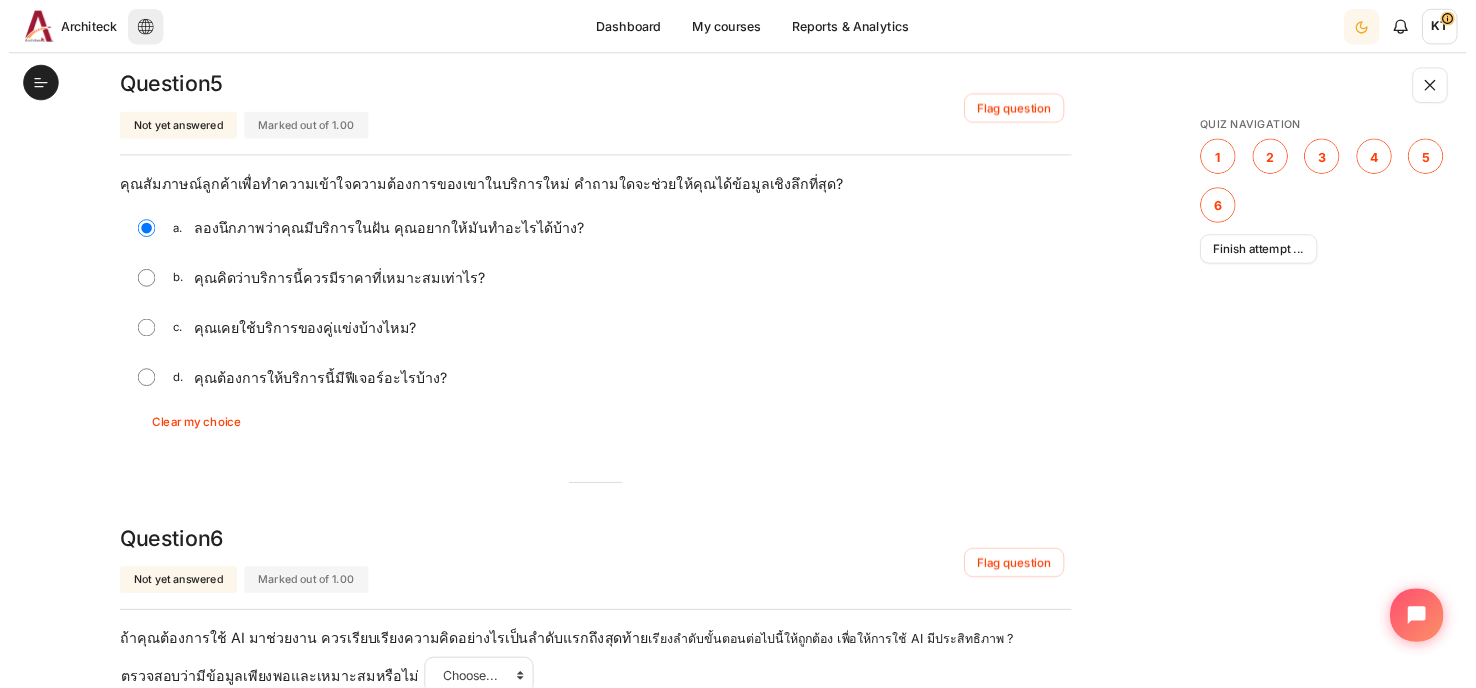 scroll, scrollTop: 2299, scrollLeft: 0, axis: vertical 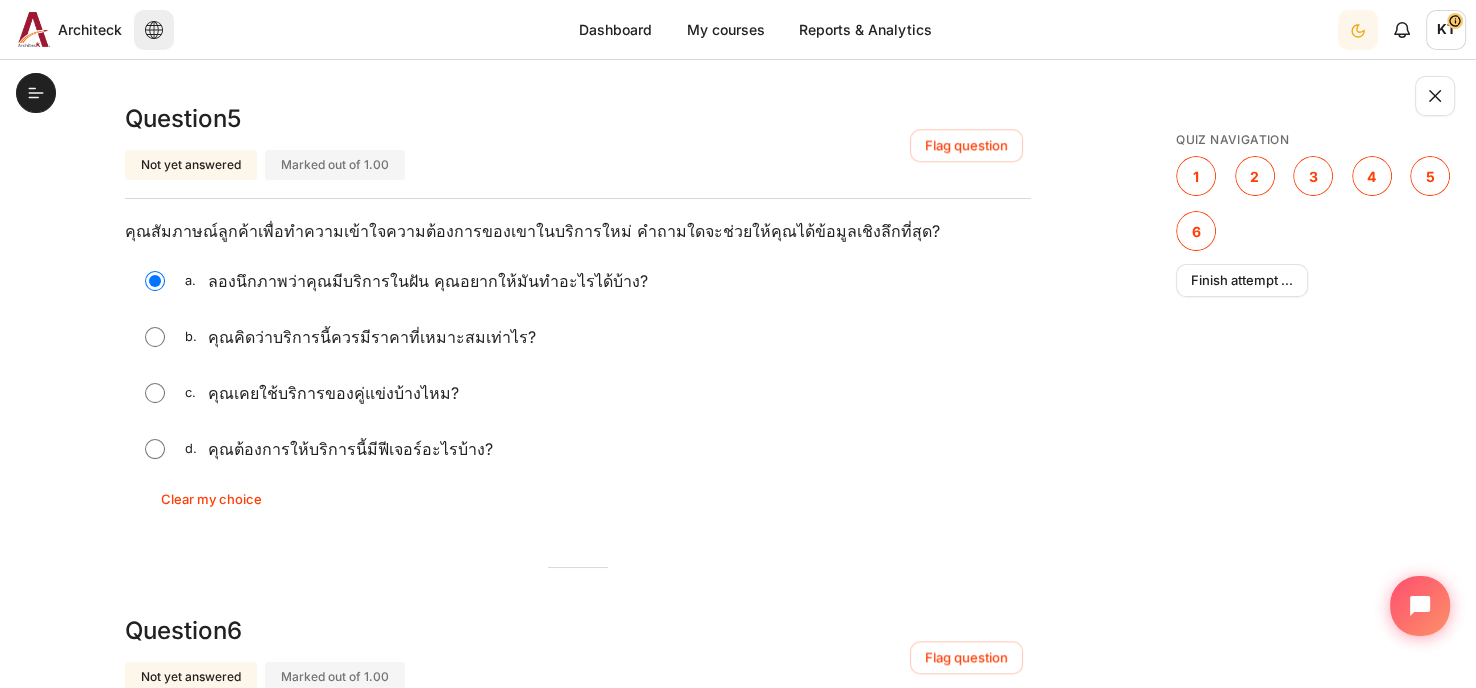 click on "Jump to...
คุณจะเจออะไรบ้างใน Phase 2 นี้
Idea Opportunity Statement Template
Beyond Corporation Case Study
Simulation Summarize Video
SWOT analysis
Check-Up Quiz
Next Step ในการไป Empathy
Pre-Work Template
Prepare for AI Workshop
AI Pre-Read" at bounding box center (578, 1124) 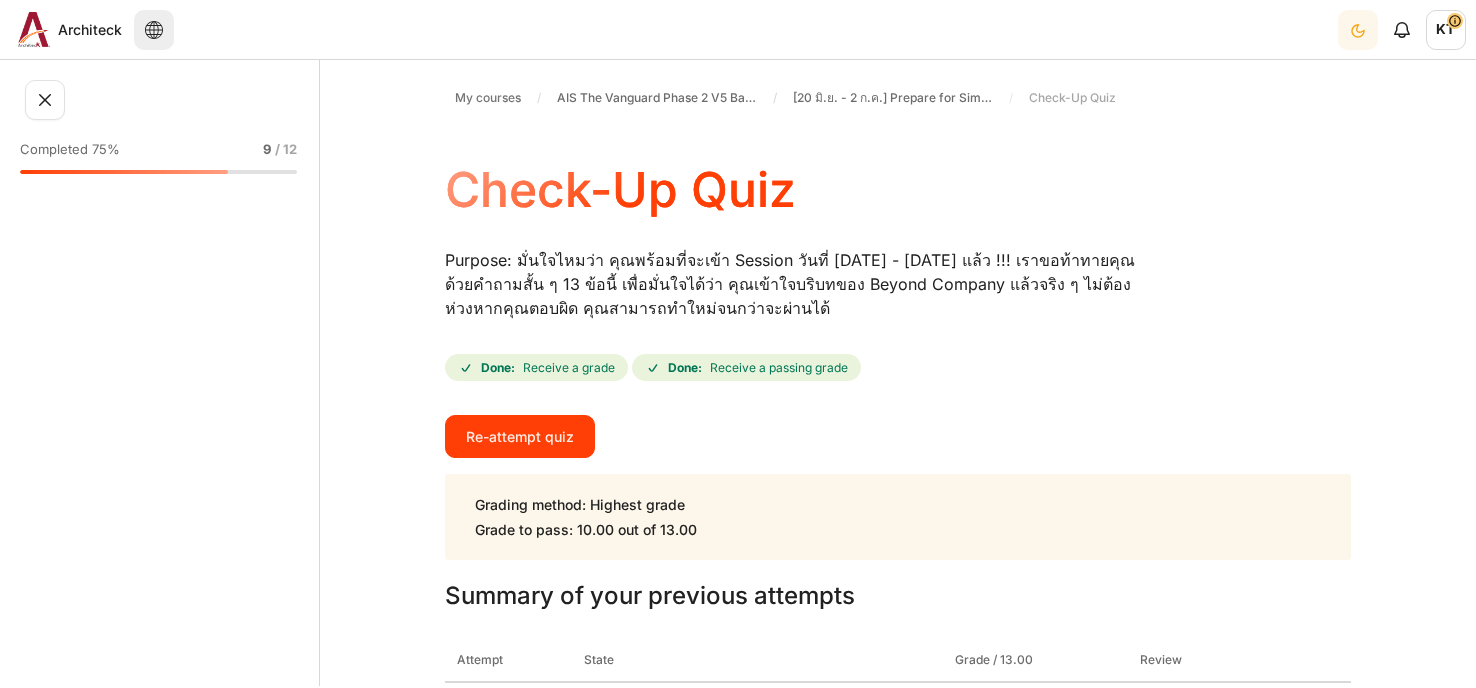 scroll, scrollTop: 0, scrollLeft: 0, axis: both 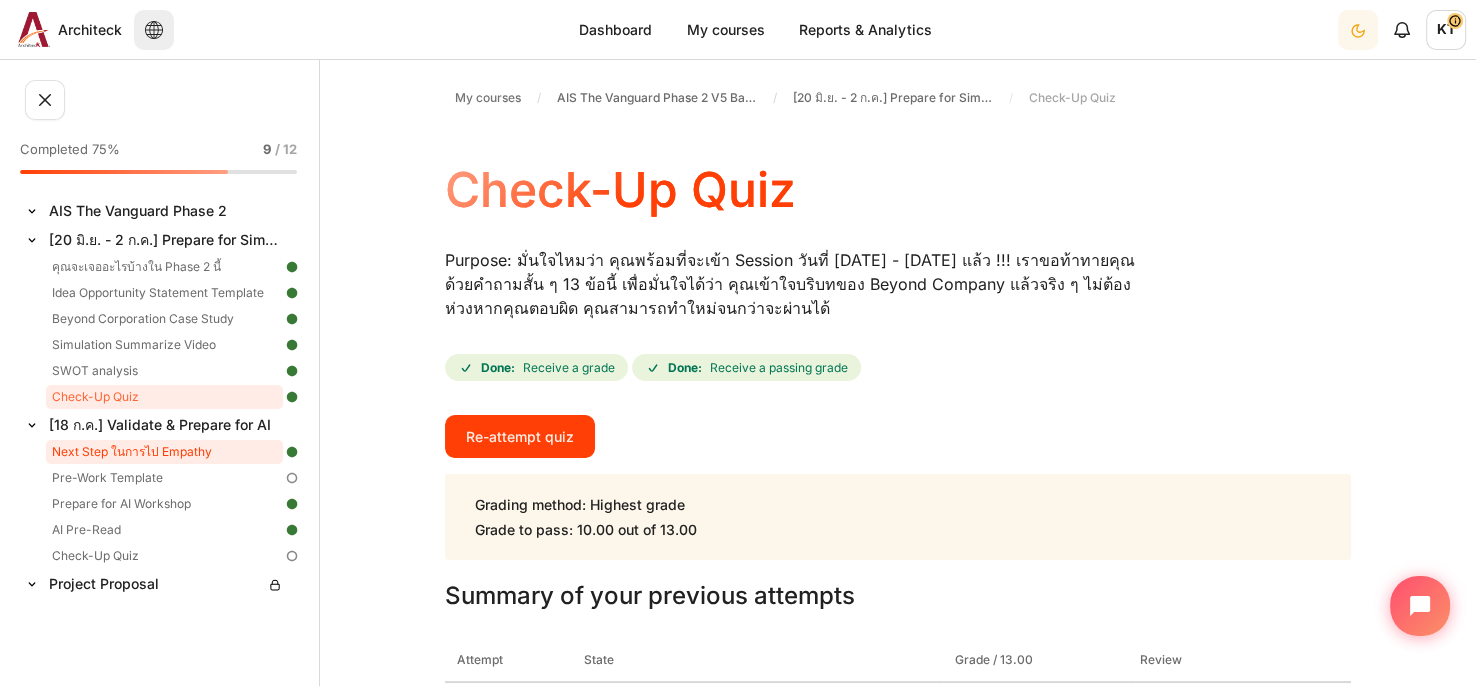 click on "Next Step ในการไป Empathy" at bounding box center (164, 452) 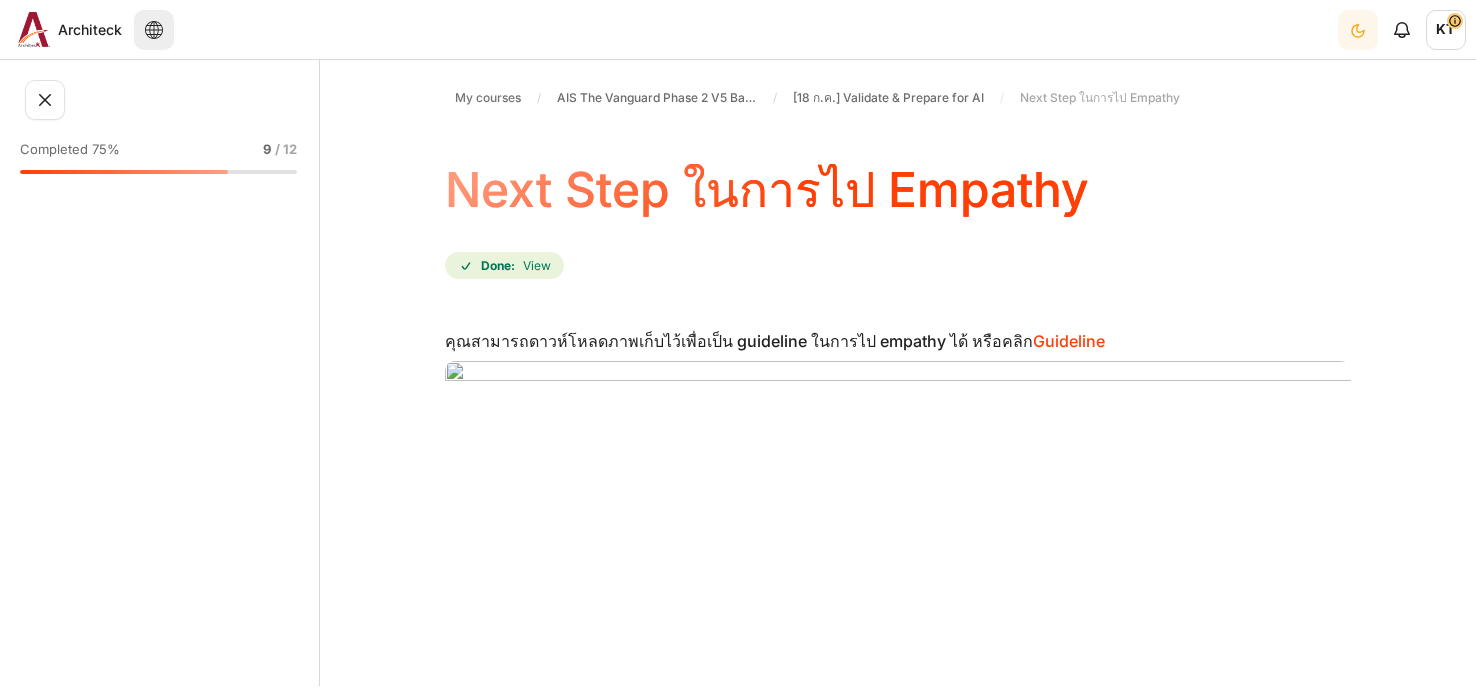scroll, scrollTop: 0, scrollLeft: 0, axis: both 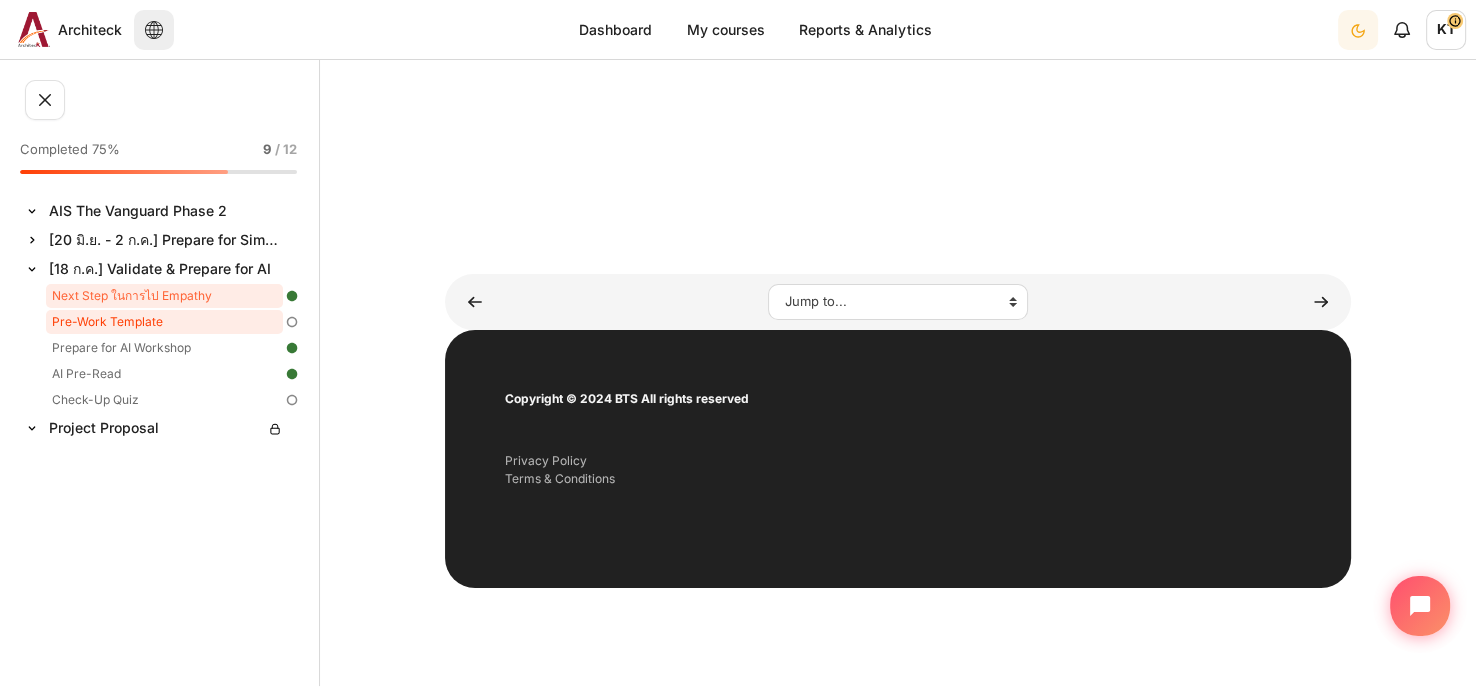 click on "Pre-Work Template" at bounding box center (164, 322) 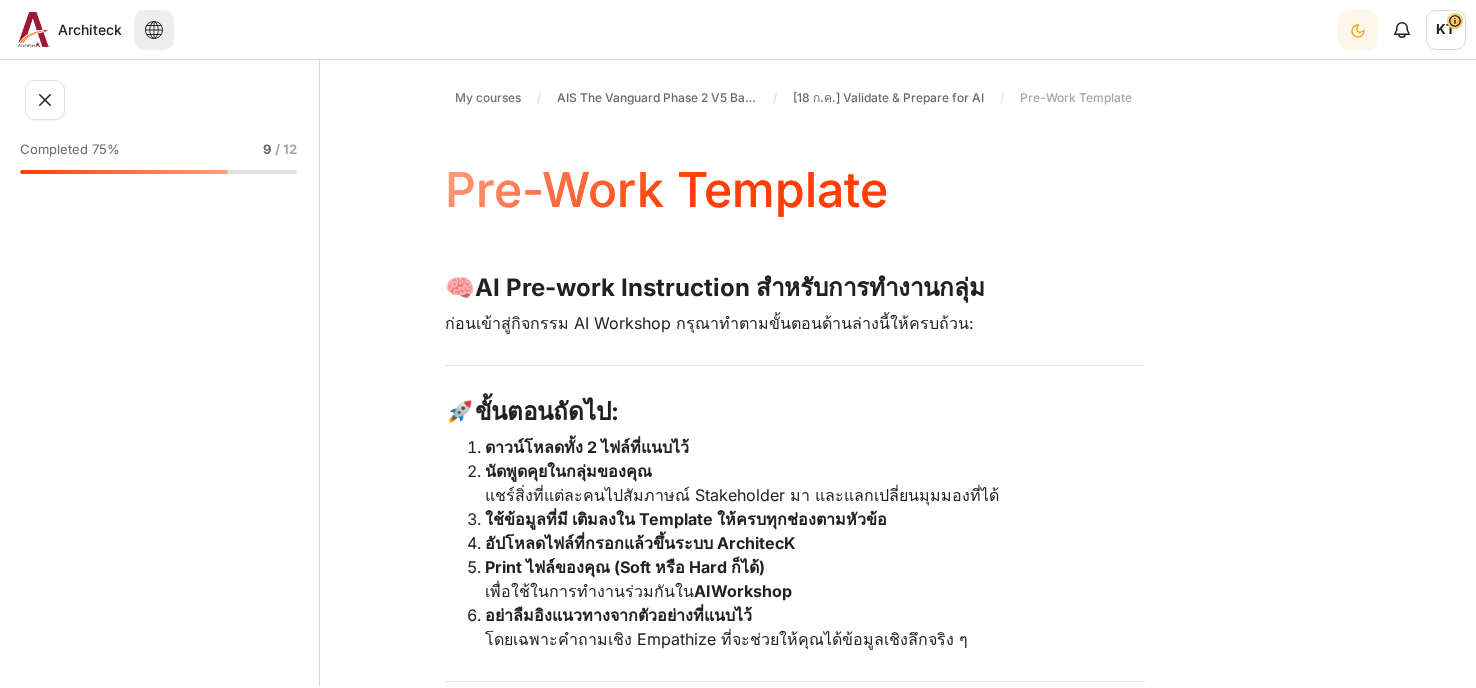 scroll, scrollTop: 0, scrollLeft: 0, axis: both 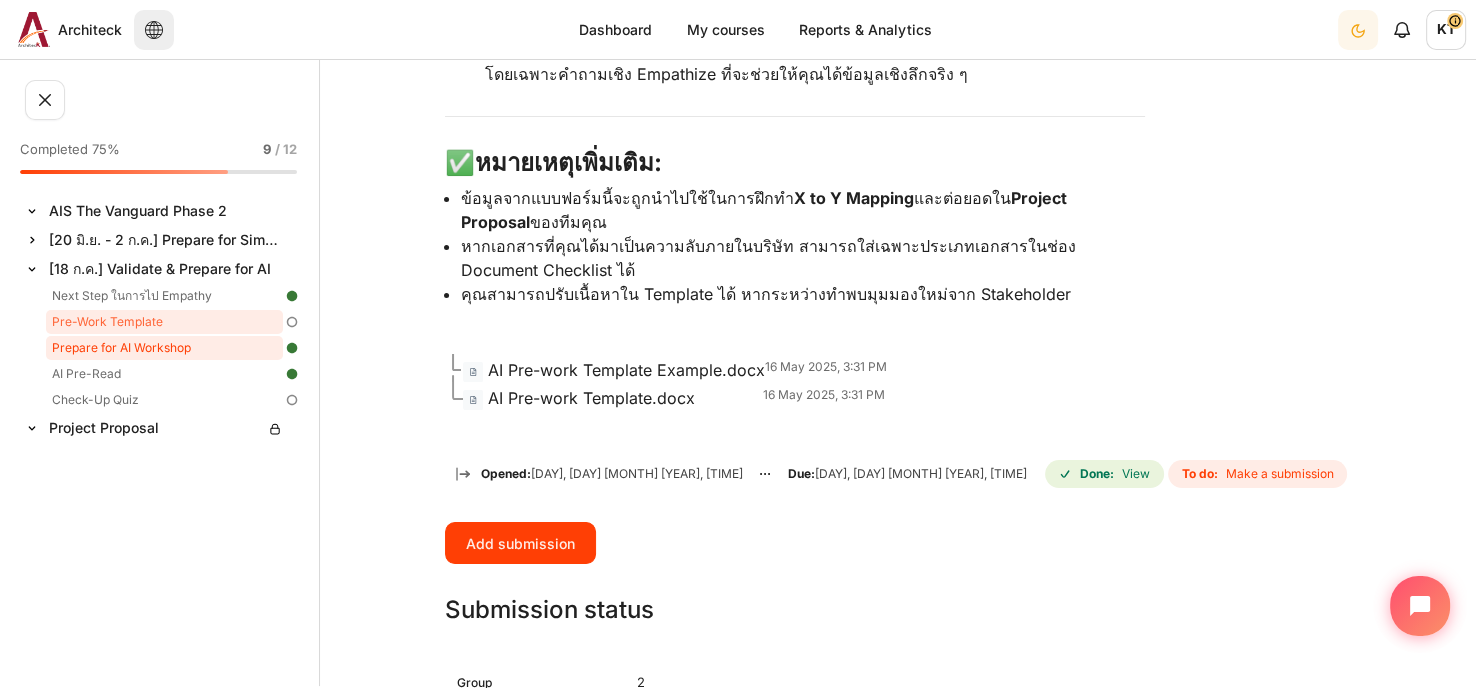 click on "Prepare for AI Workshop" at bounding box center [164, 348] 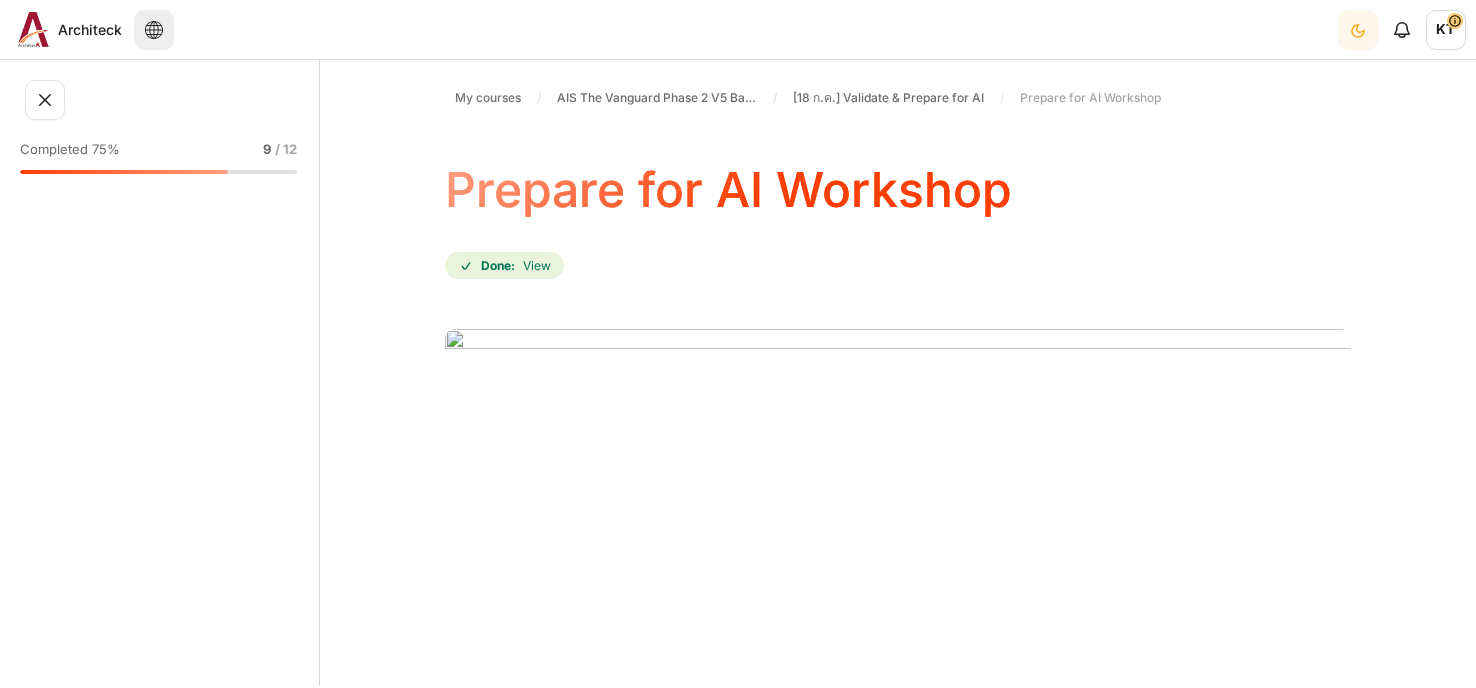 scroll, scrollTop: 0, scrollLeft: 0, axis: both 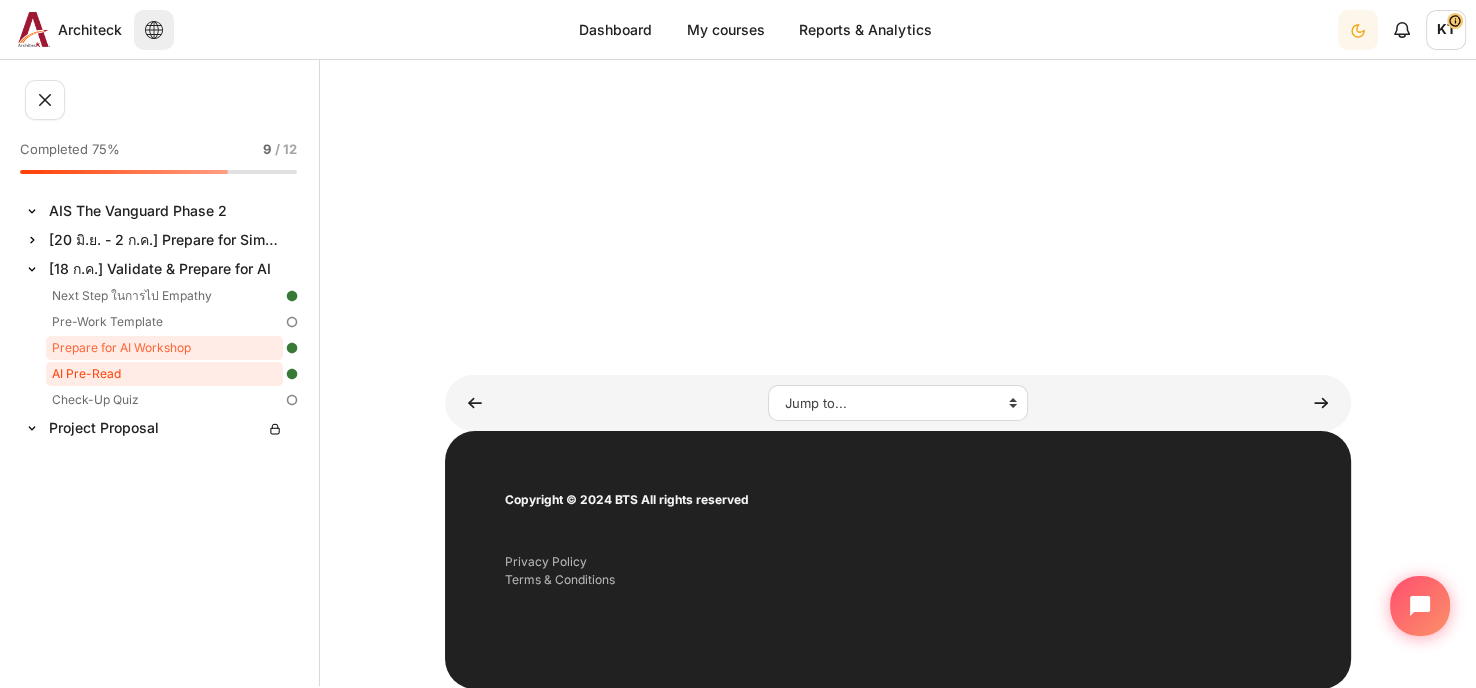 click on "AI Pre-Read" at bounding box center [164, 374] 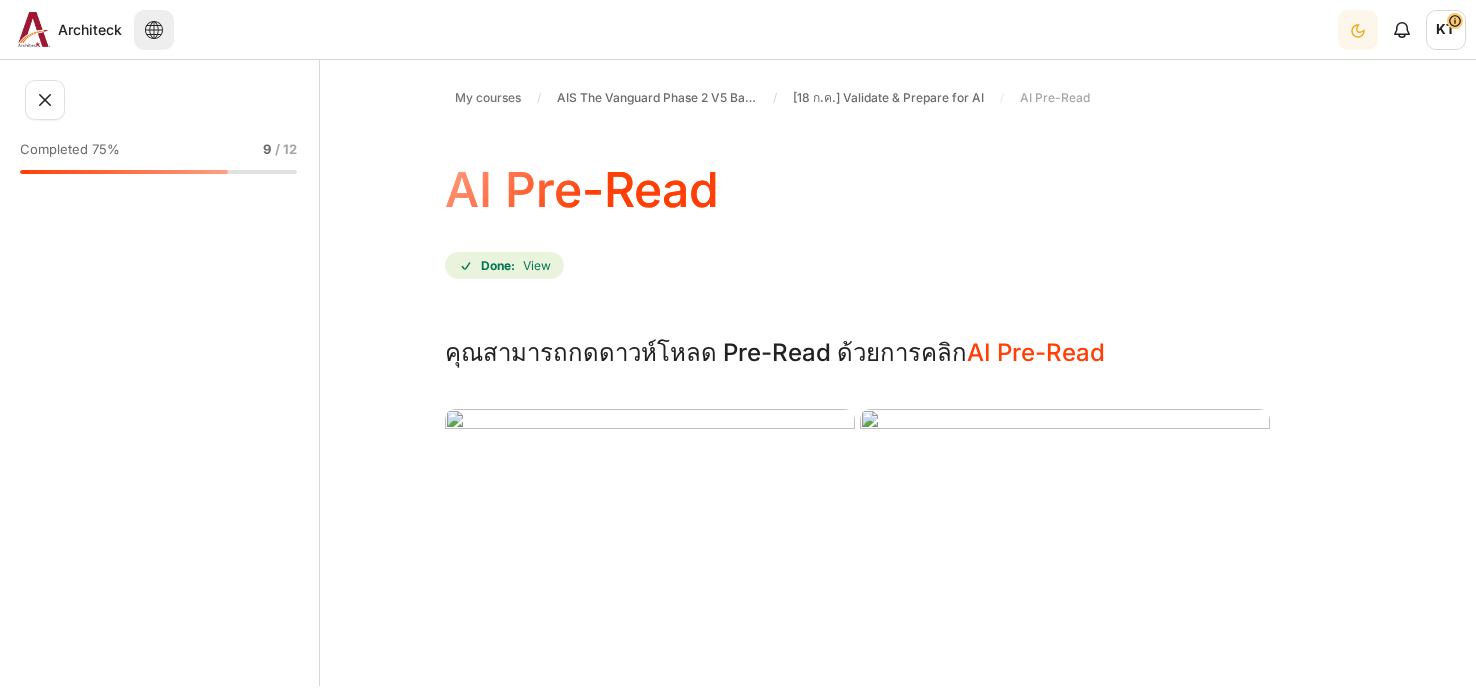 scroll, scrollTop: 0, scrollLeft: 0, axis: both 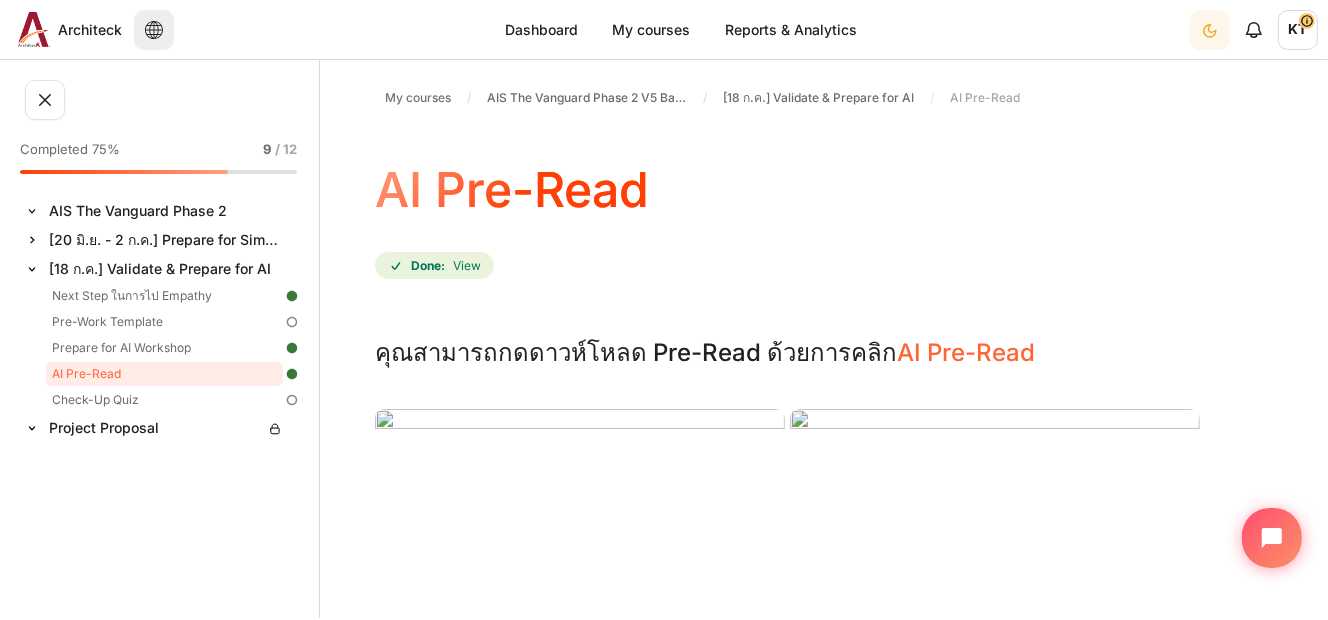 click on "AI Pre-Read" at bounding box center [966, 352] 